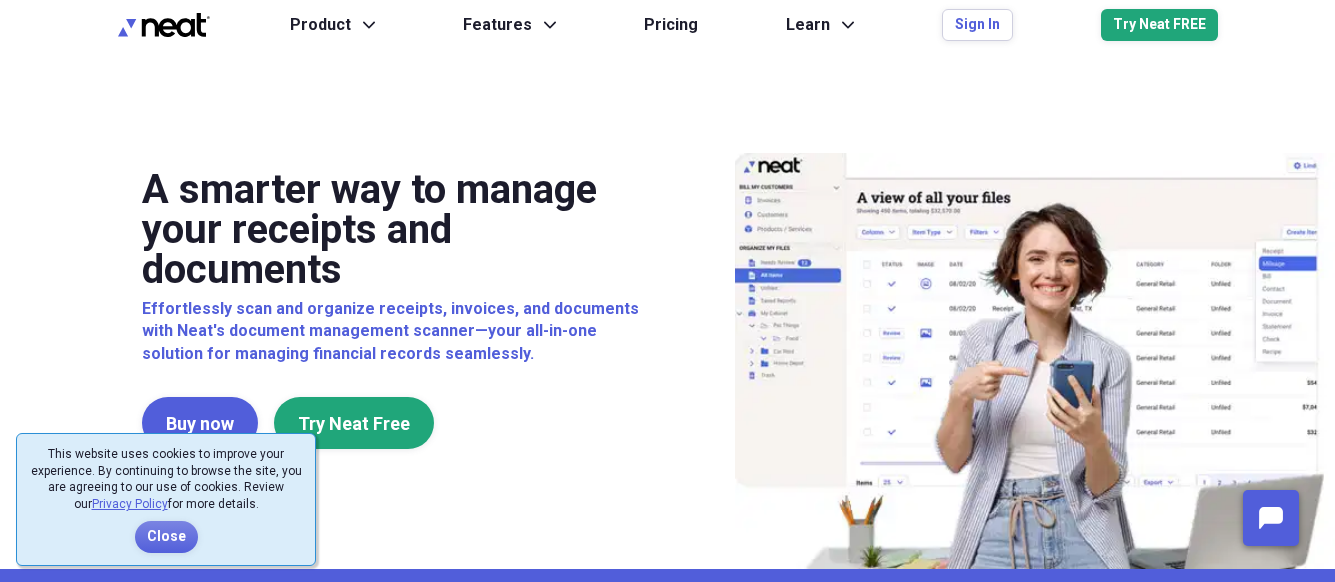 scroll, scrollTop: 0, scrollLeft: 0, axis: both 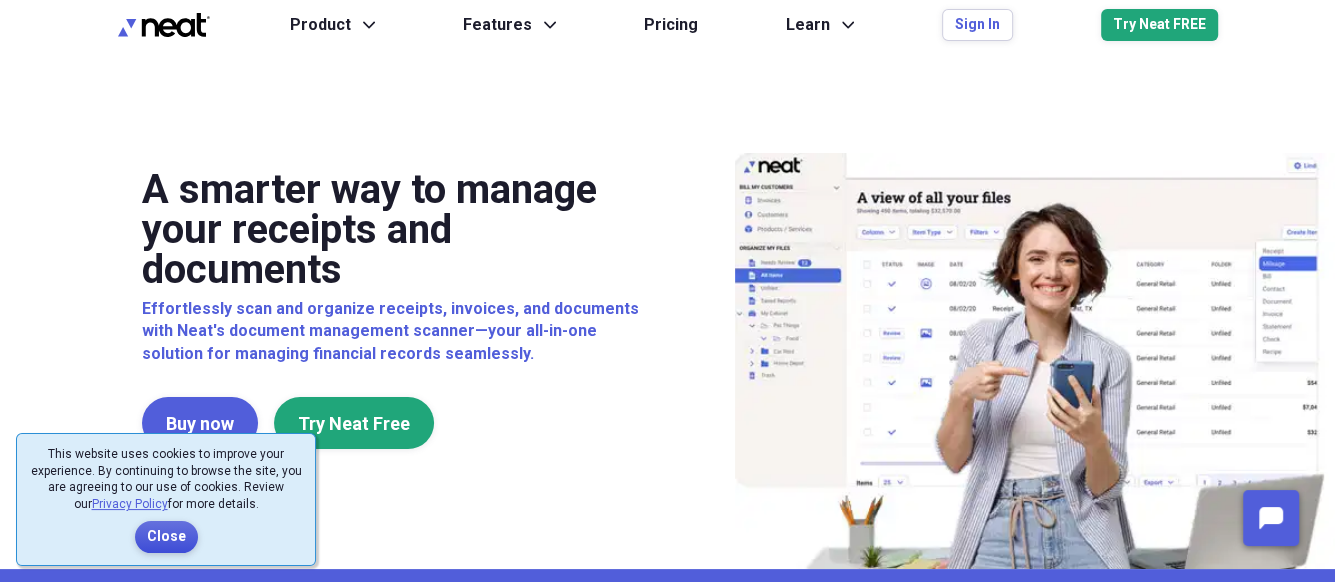 click on "Close" at bounding box center [166, 537] 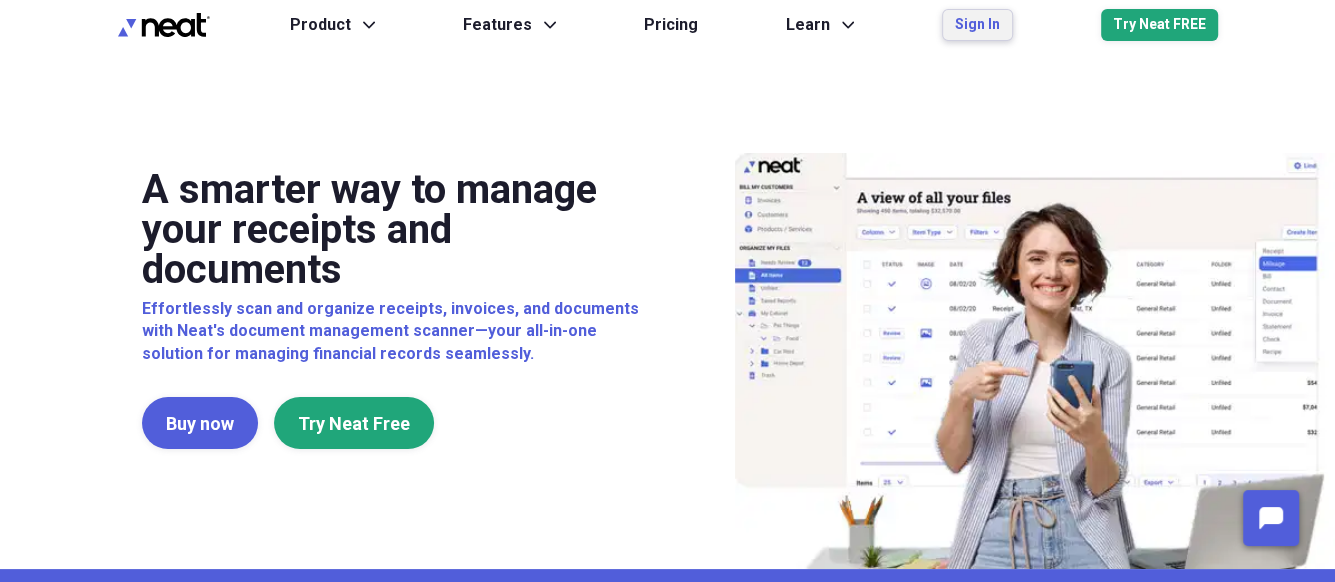 click on "Sign In" at bounding box center [977, 25] 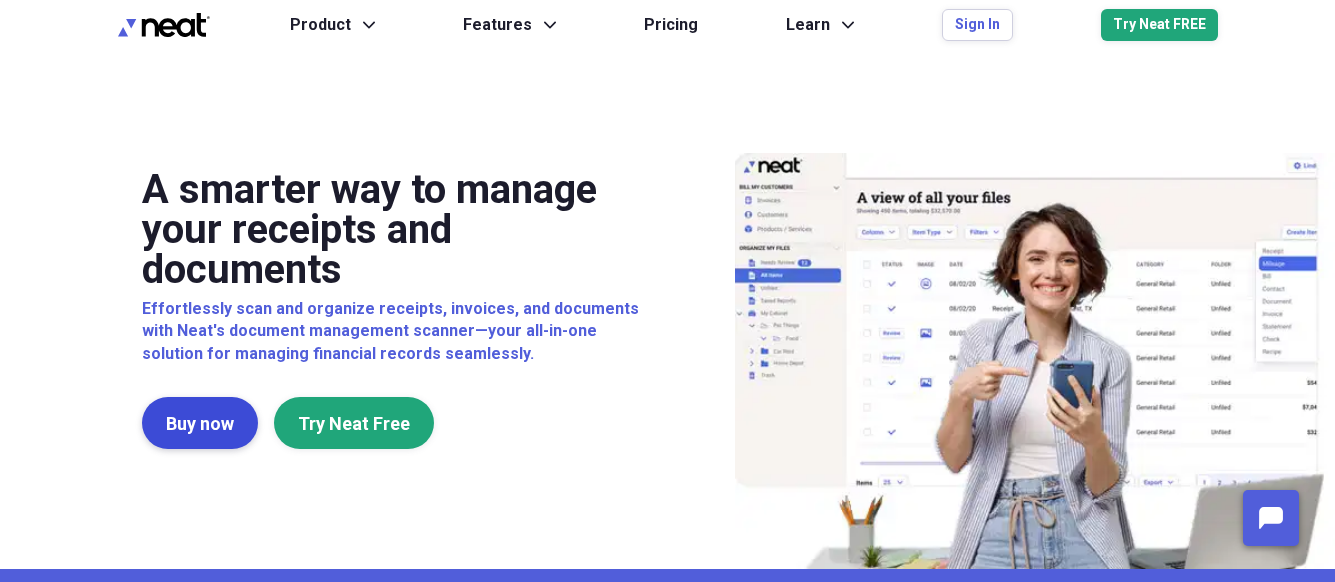 scroll, scrollTop: 0, scrollLeft: 0, axis: both 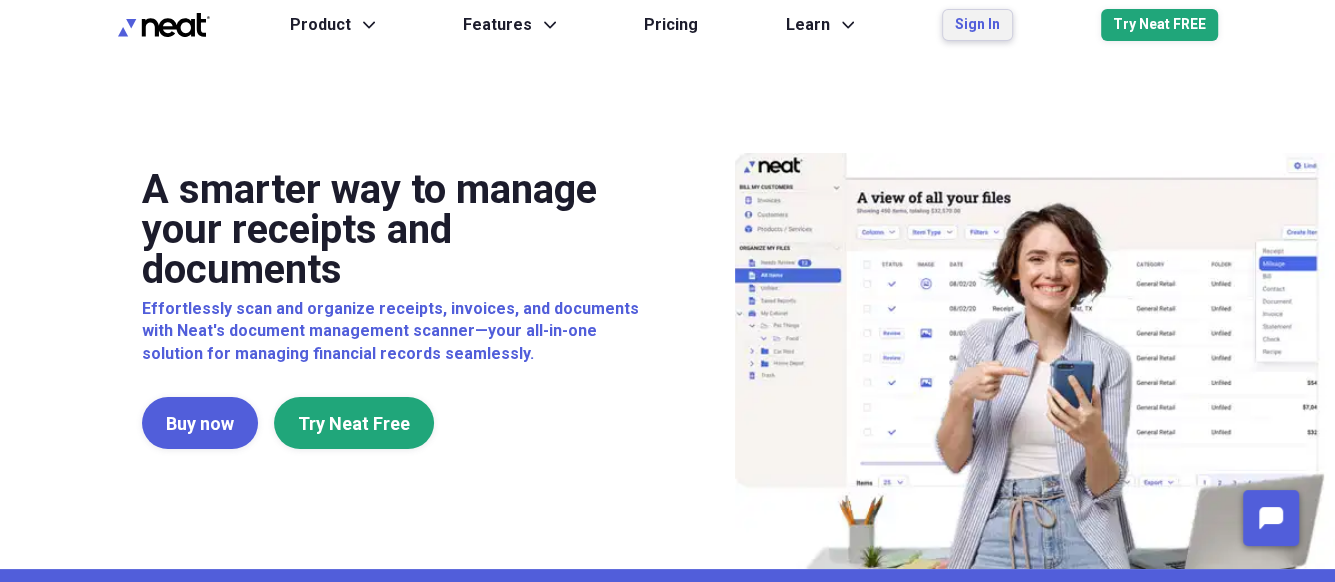 click on "Sign In" at bounding box center [977, 25] 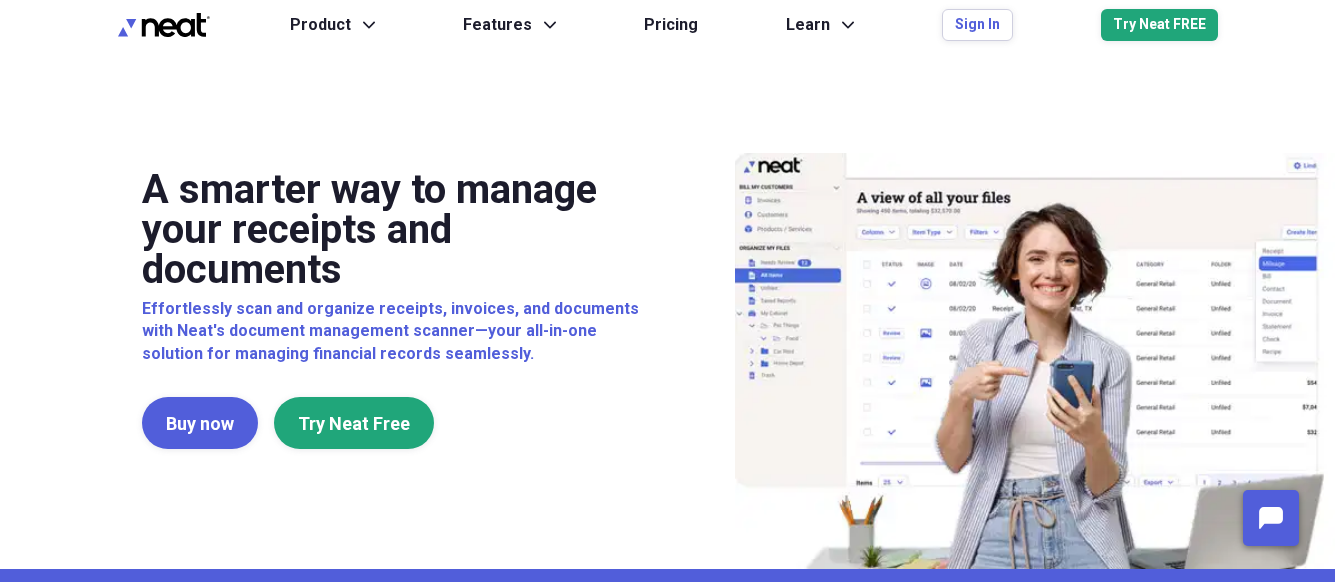 scroll, scrollTop: 0, scrollLeft: 0, axis: both 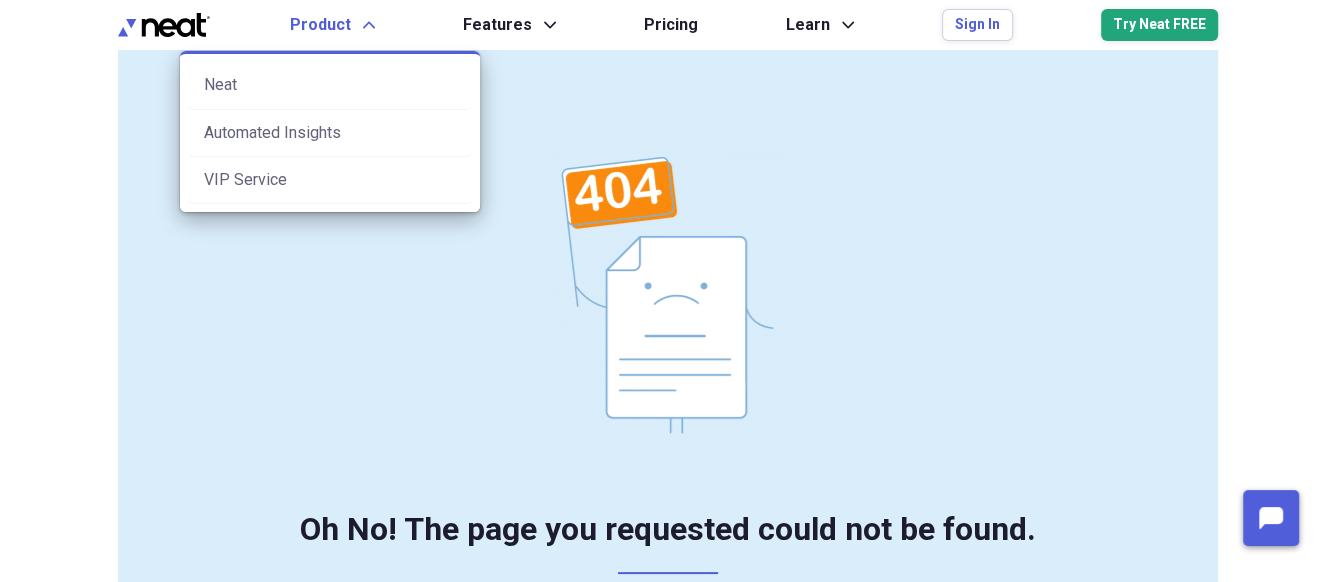 click 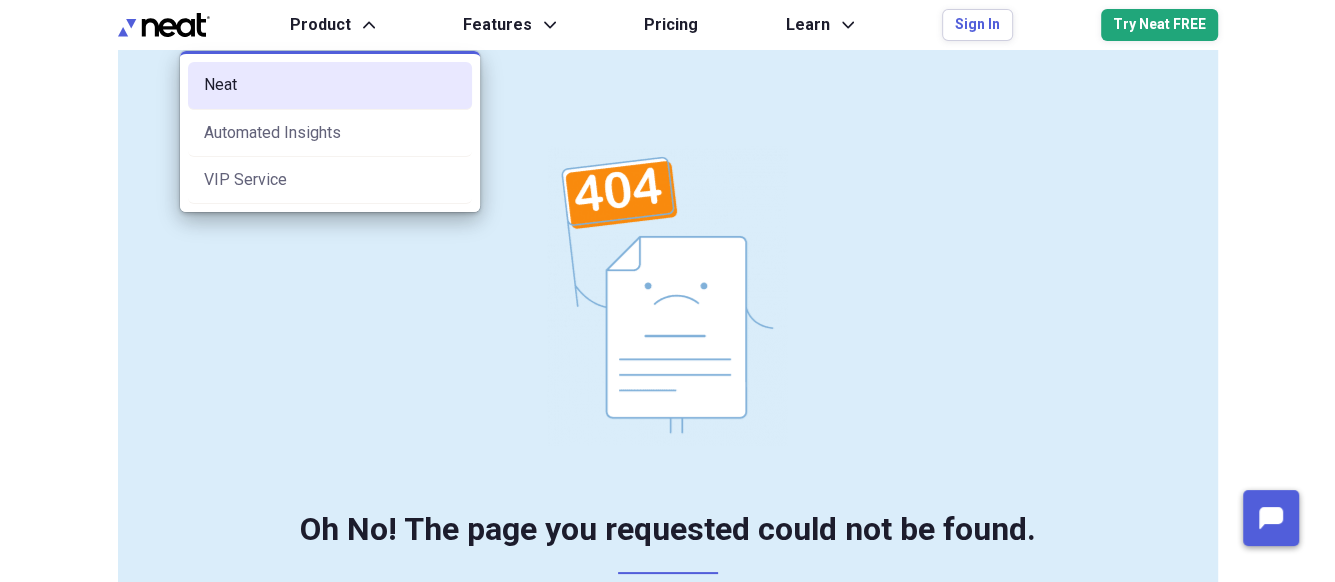 click on "Neat" at bounding box center (330, 85) 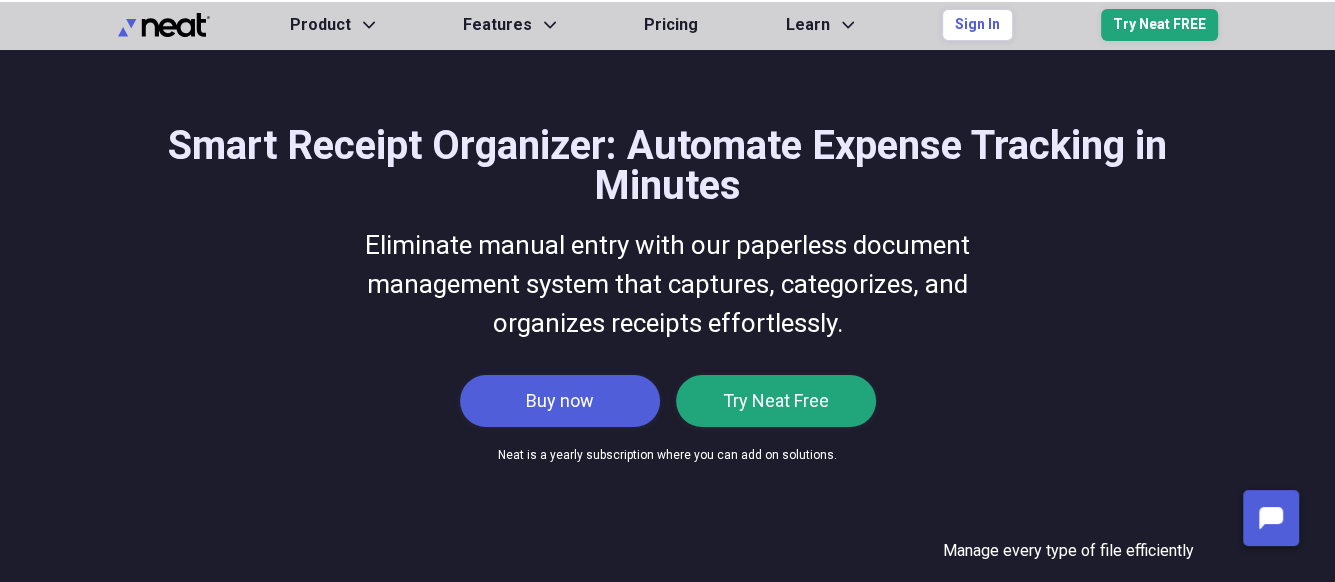scroll, scrollTop: 0, scrollLeft: 0, axis: both 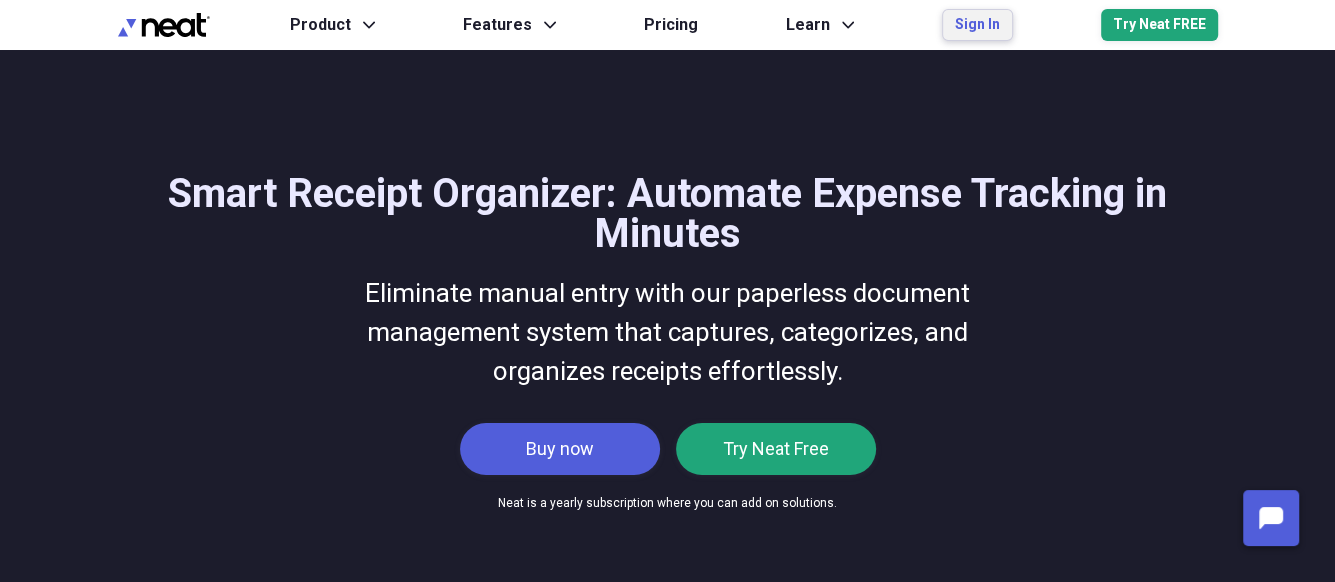 click on "Sign In" at bounding box center [977, 25] 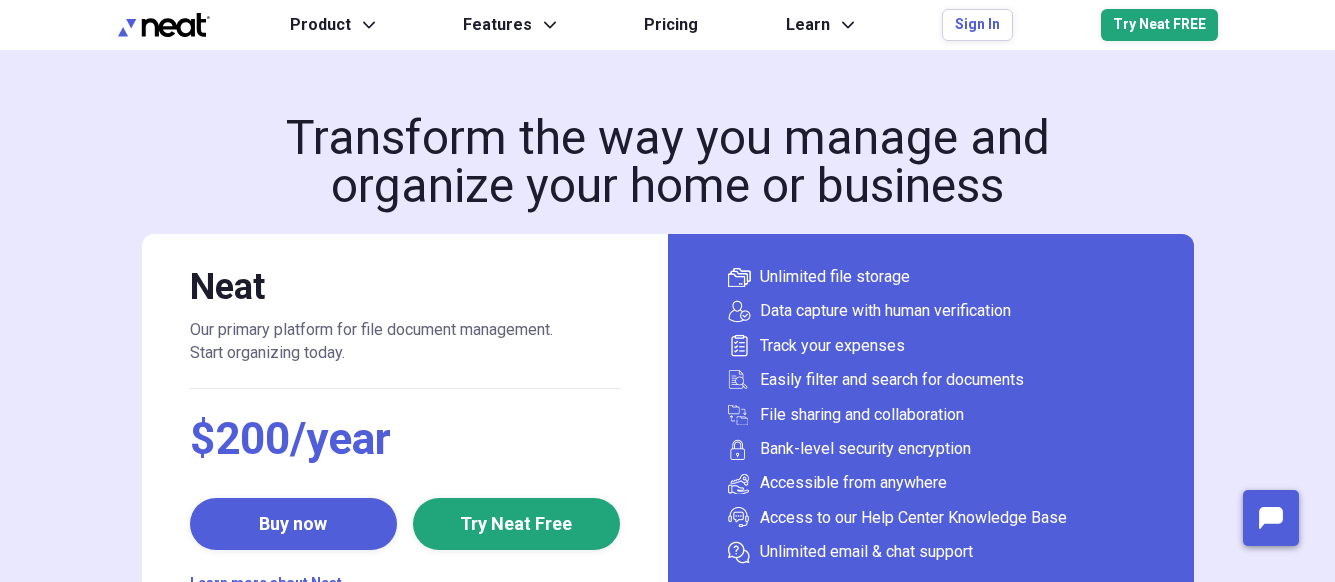 scroll, scrollTop: 0, scrollLeft: 0, axis: both 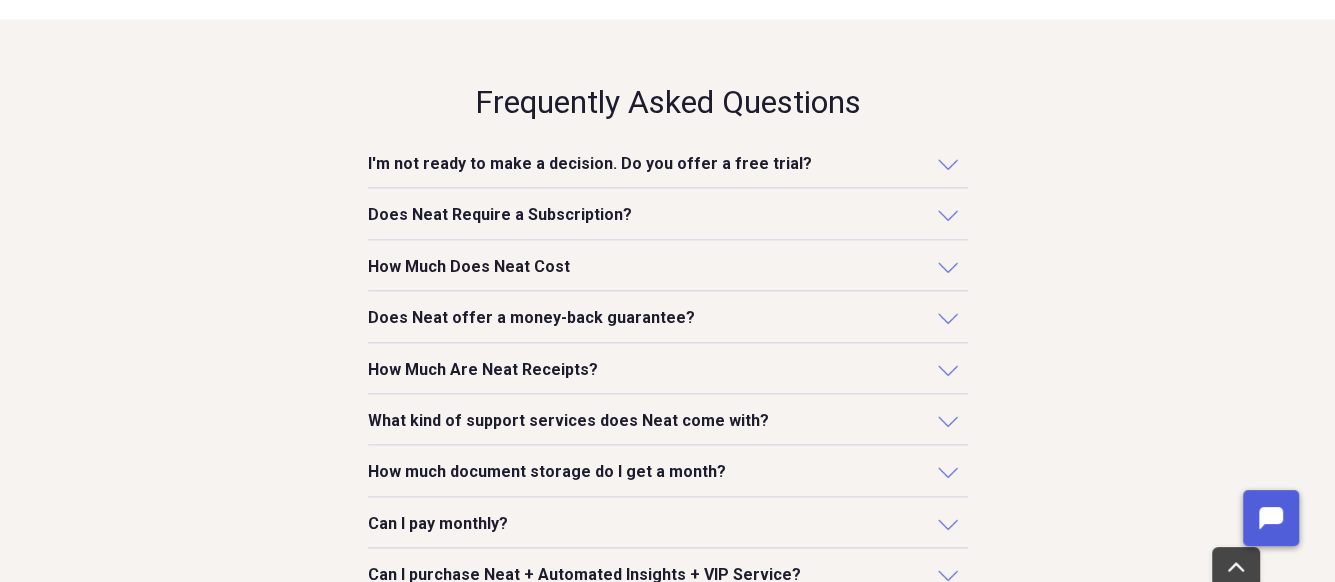 click at bounding box center [948, 214] 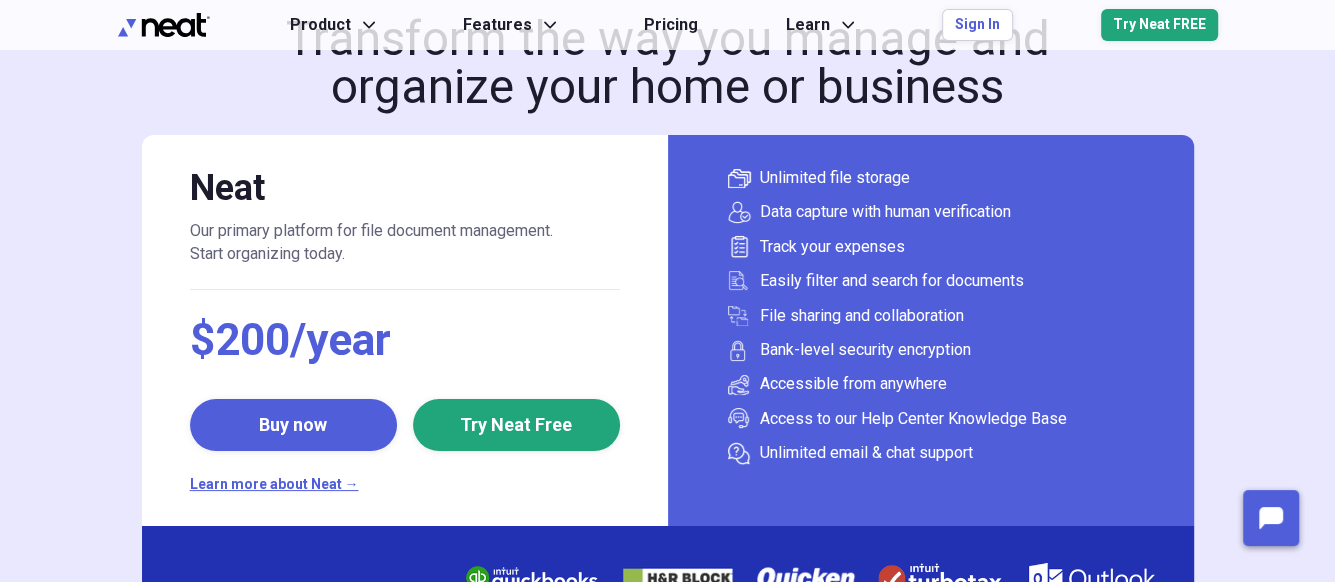 scroll, scrollTop: 133, scrollLeft: 0, axis: vertical 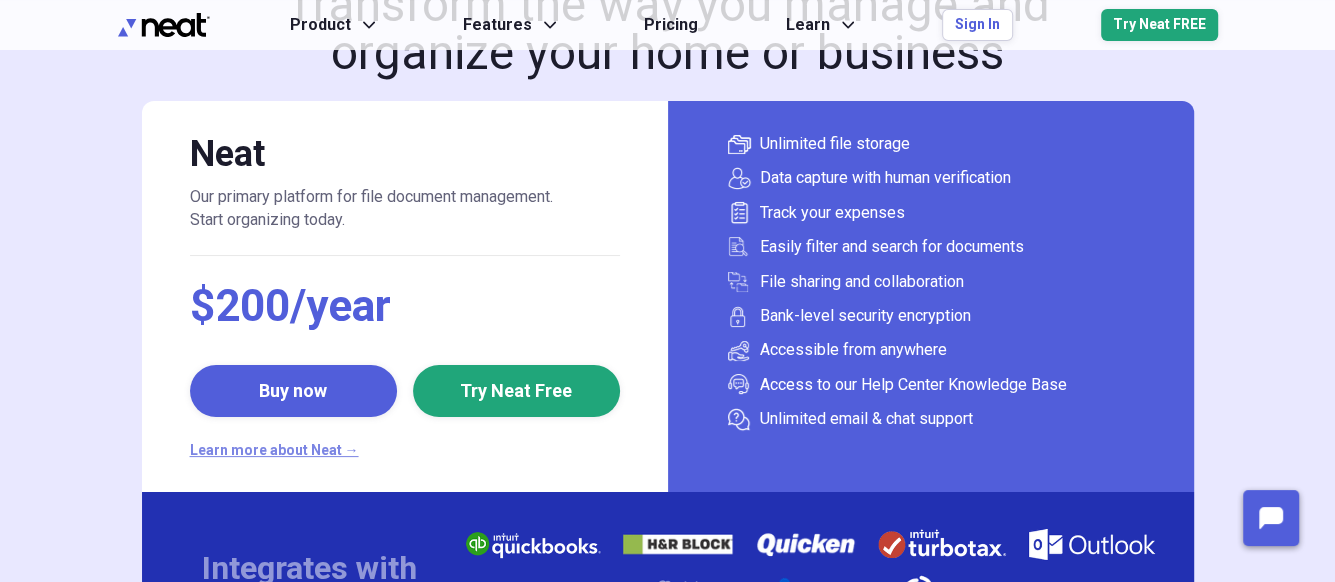 click on "Learn more about Neat →" at bounding box center [405, 451] 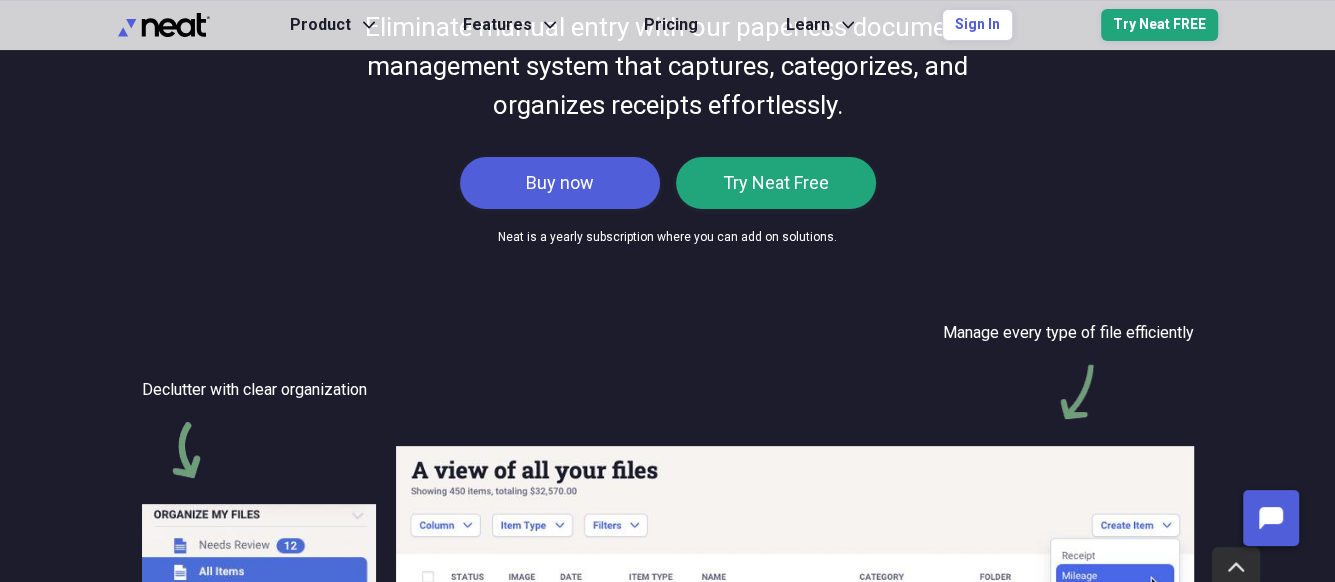 scroll, scrollTop: 0, scrollLeft: 0, axis: both 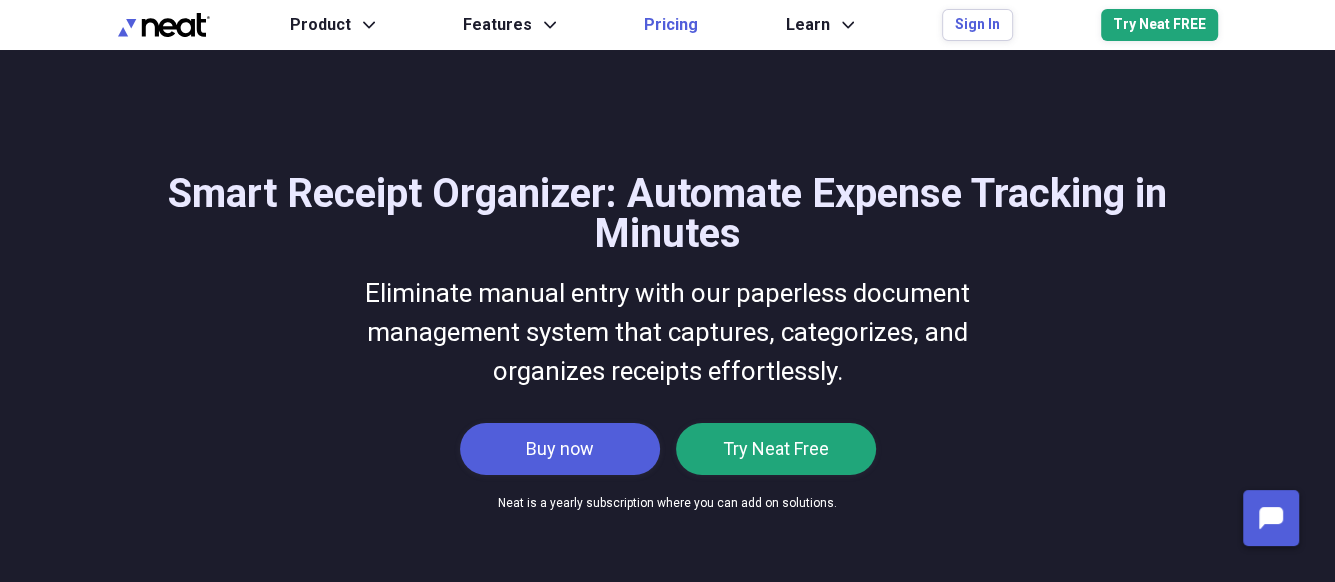 click on "Pricing" at bounding box center (671, 25) 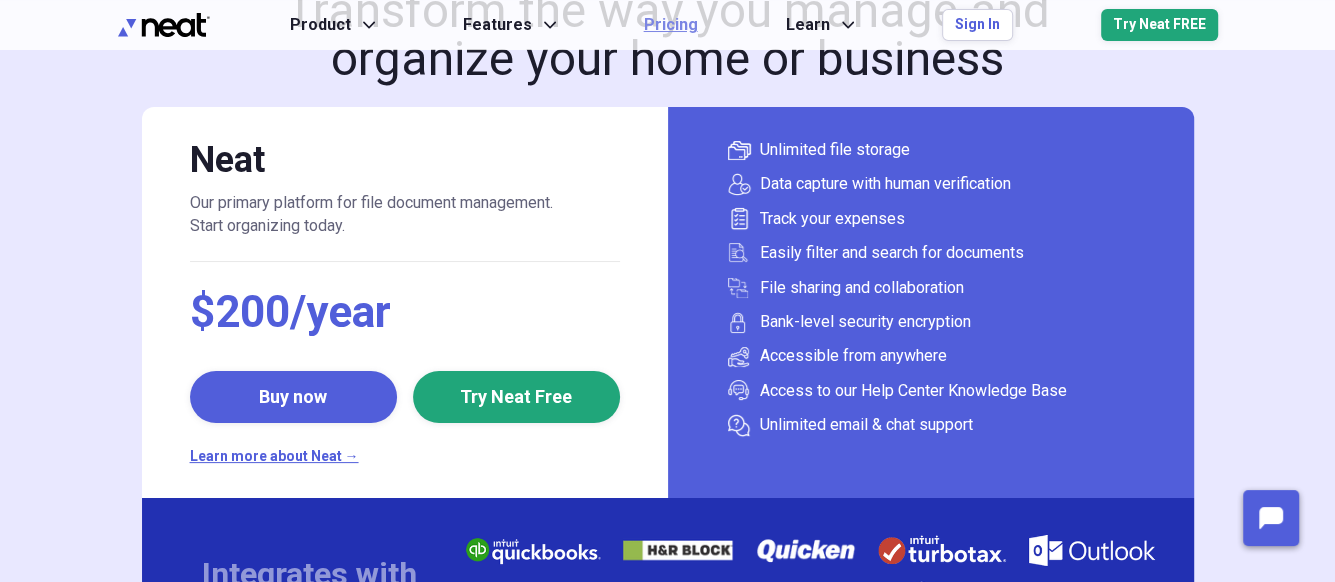 scroll, scrollTop: 266, scrollLeft: 0, axis: vertical 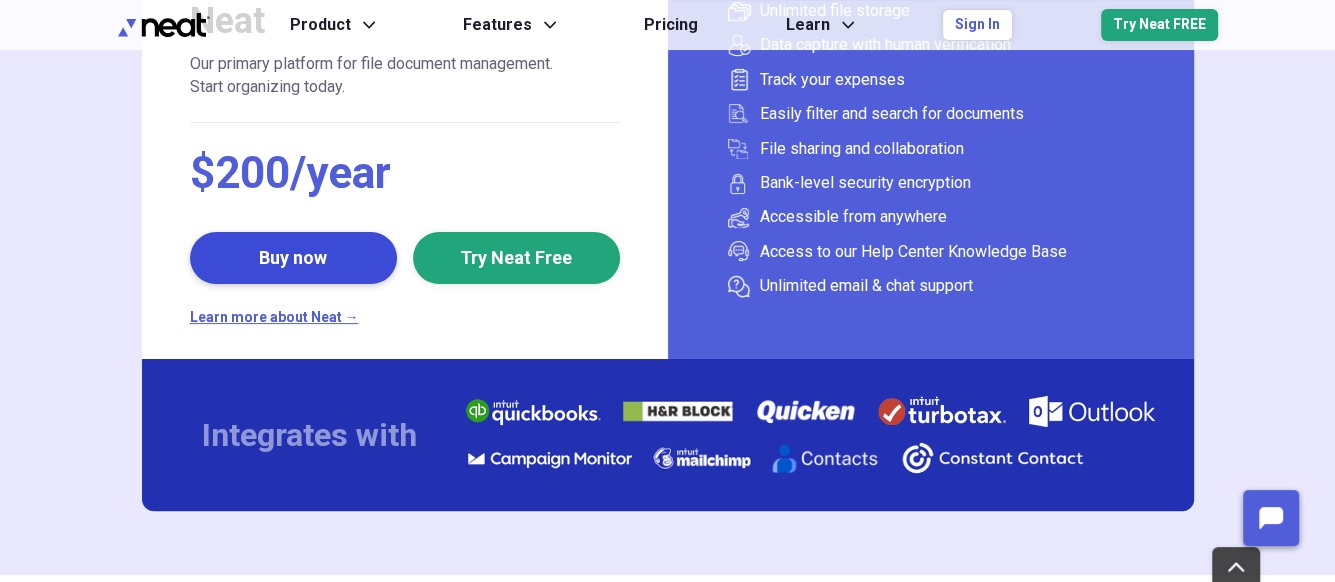 click on "Buy now" at bounding box center [293, 258] 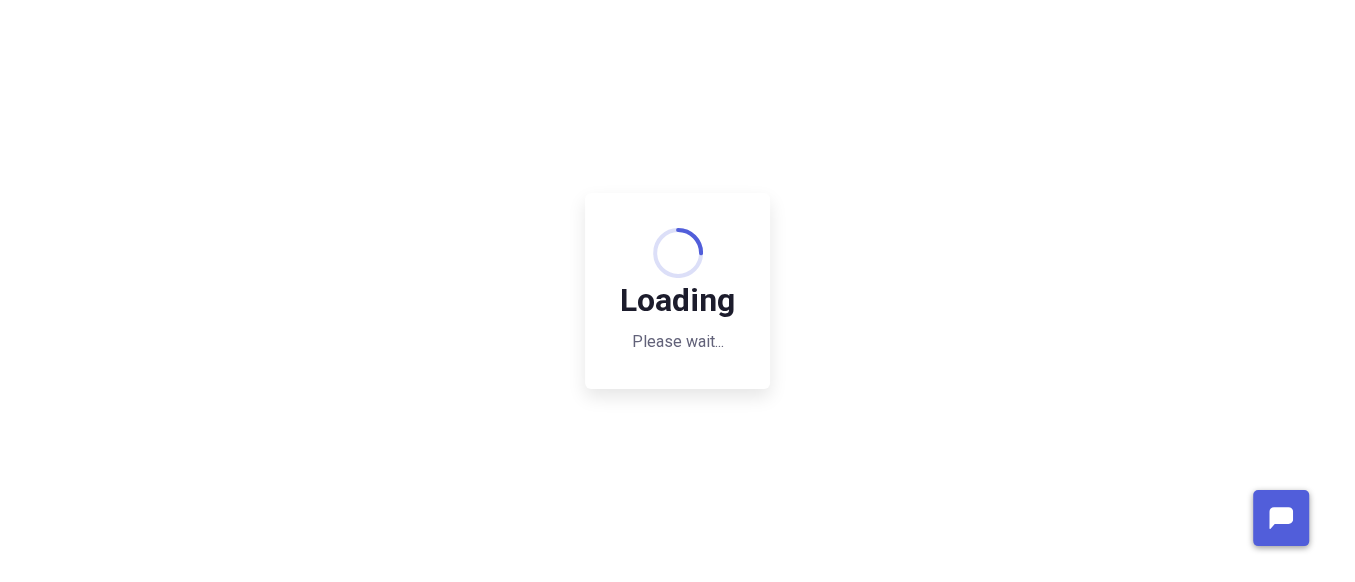 scroll, scrollTop: 0, scrollLeft: 0, axis: both 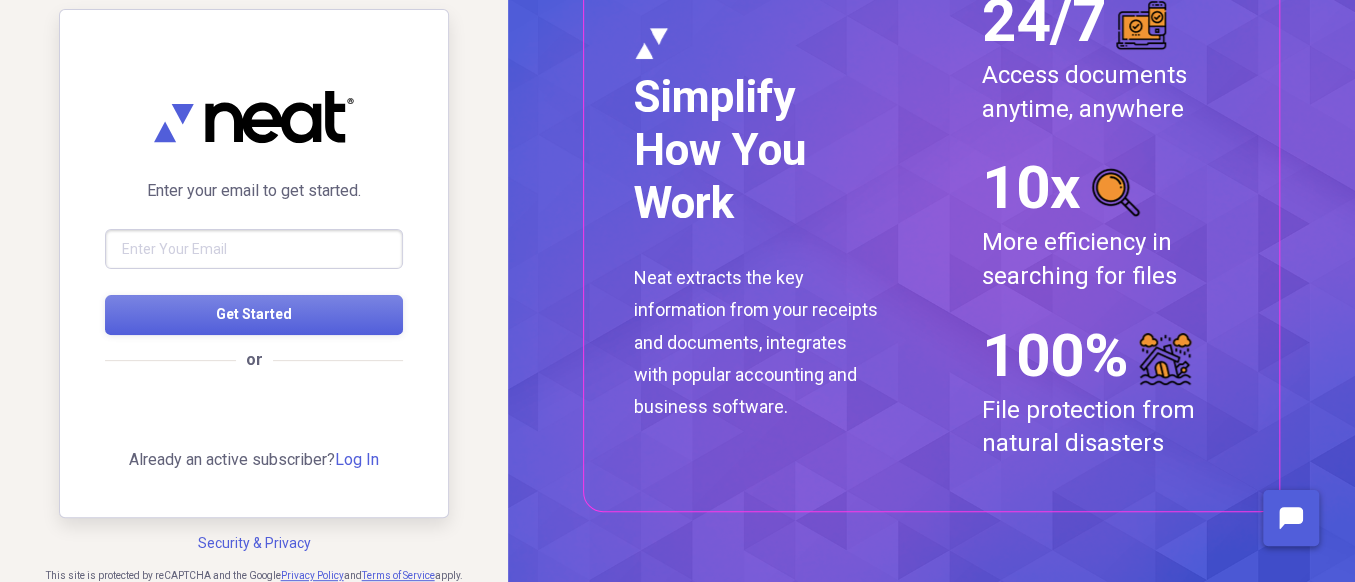 click at bounding box center (254, 249) 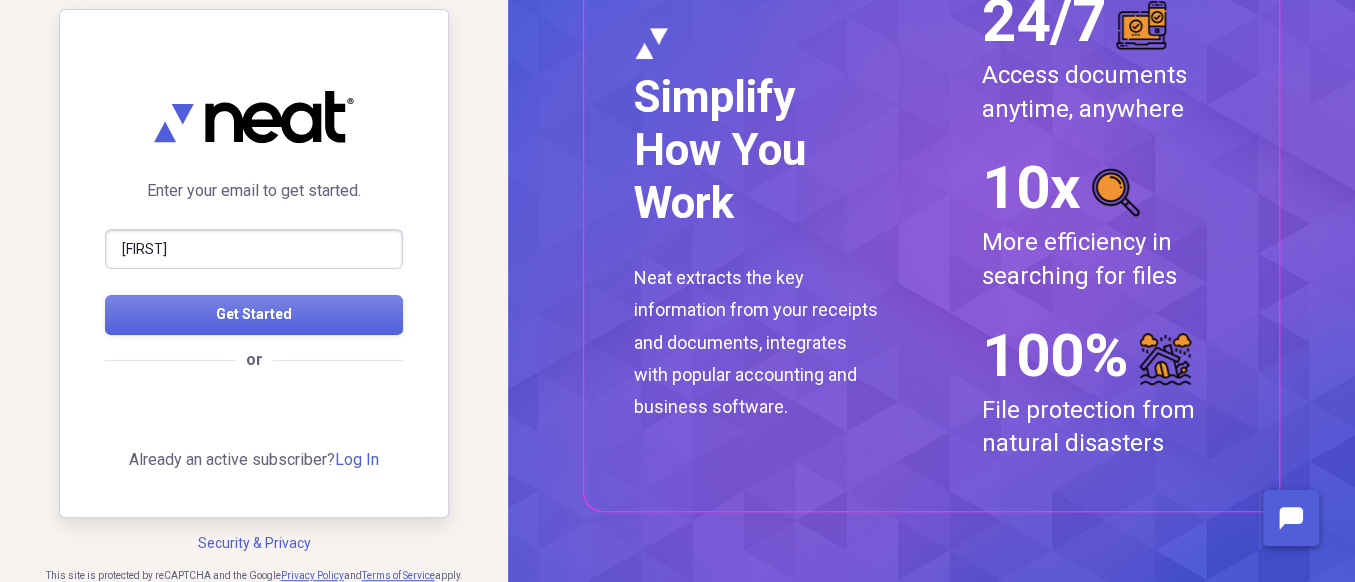 type on "bettymorris1029@gmail.com" 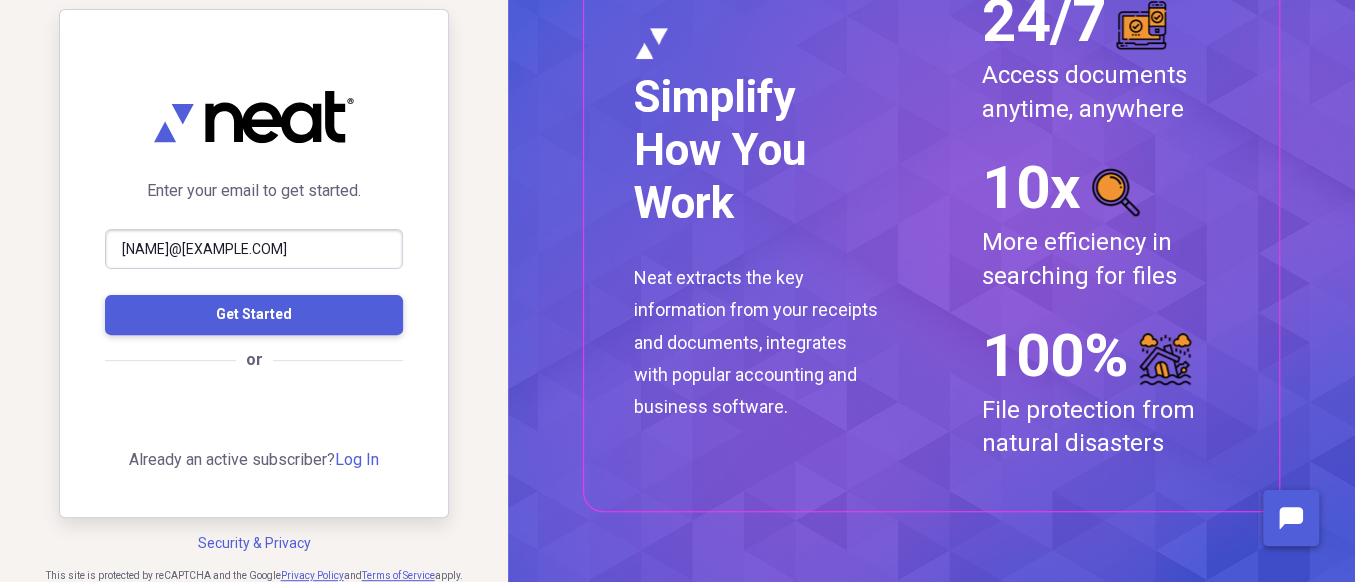 click on "Get Started" at bounding box center (254, 314) 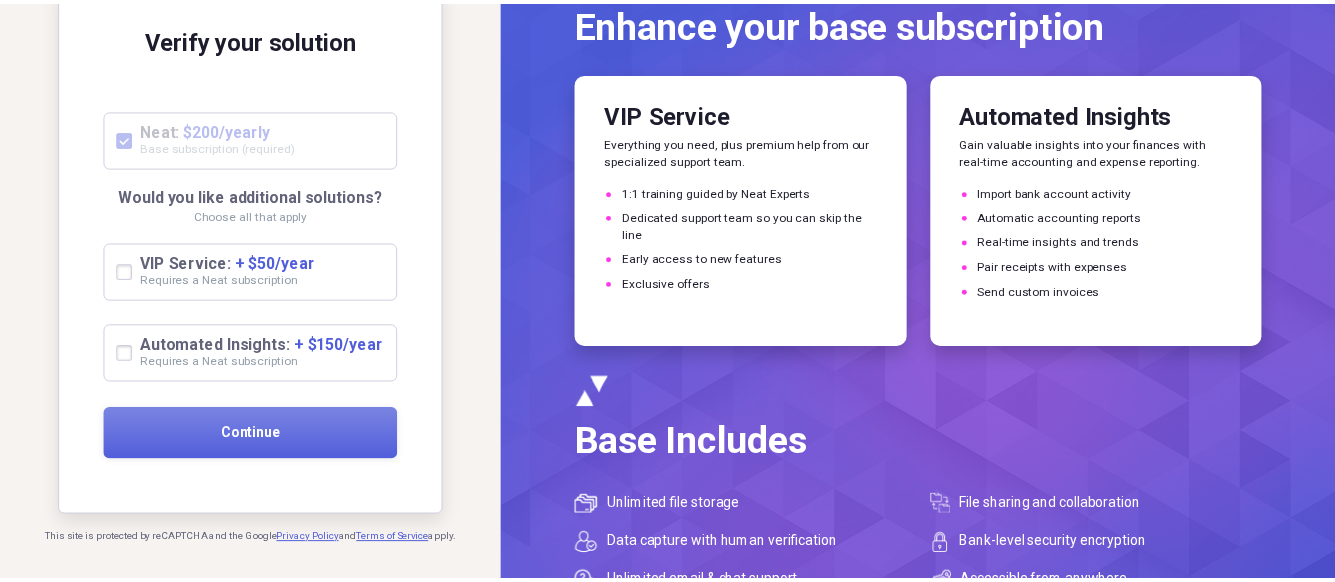 scroll, scrollTop: 0, scrollLeft: 0, axis: both 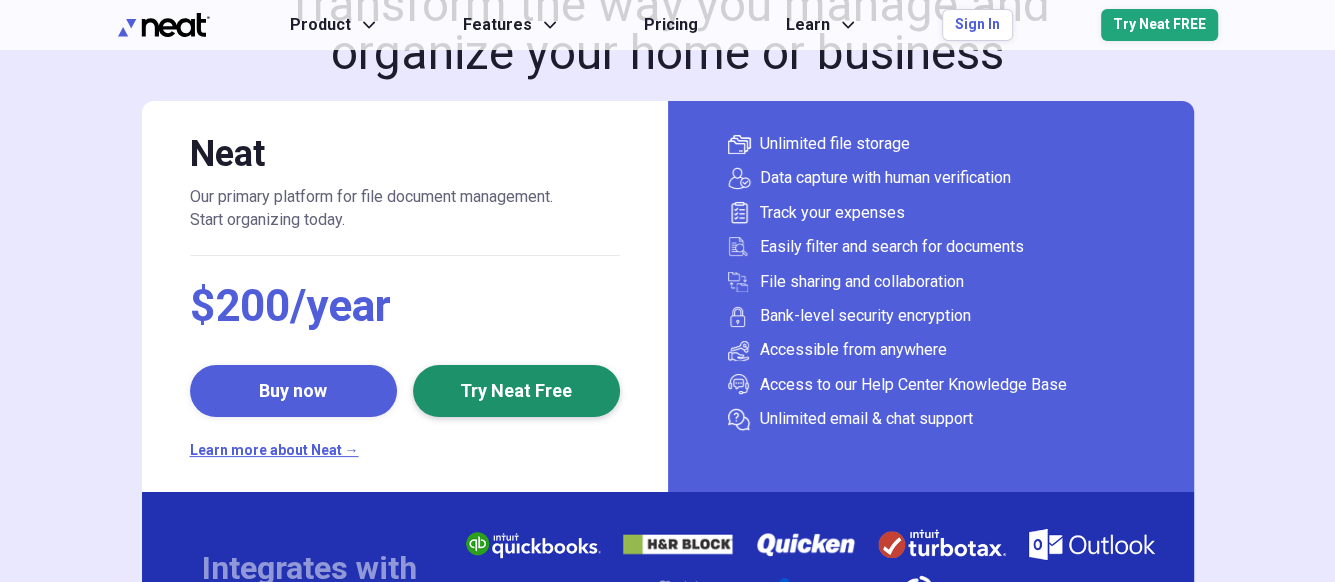 click on "Try Neat Free" at bounding box center [516, 391] 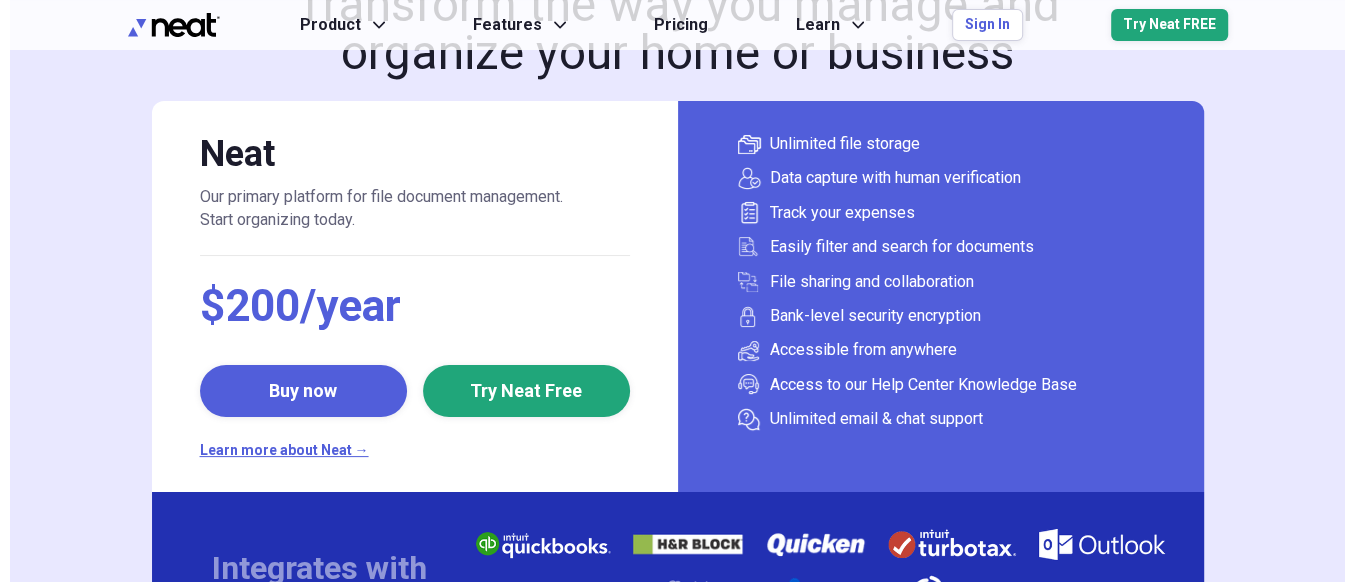 scroll, scrollTop: 0, scrollLeft: 0, axis: both 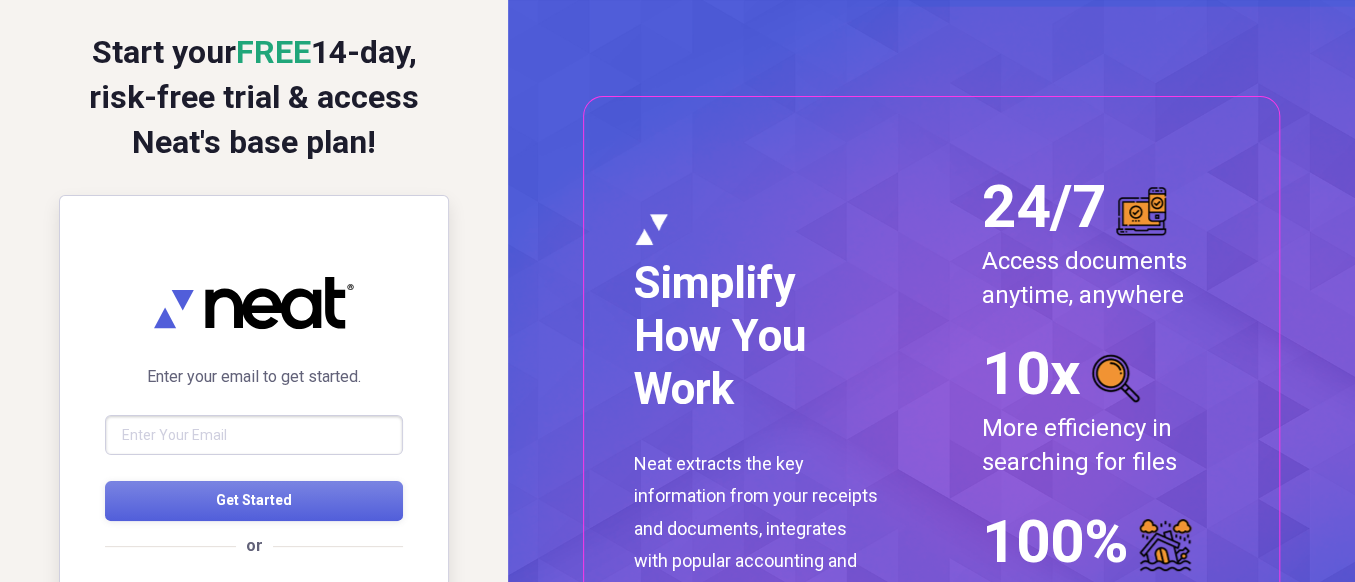click at bounding box center [254, 435] 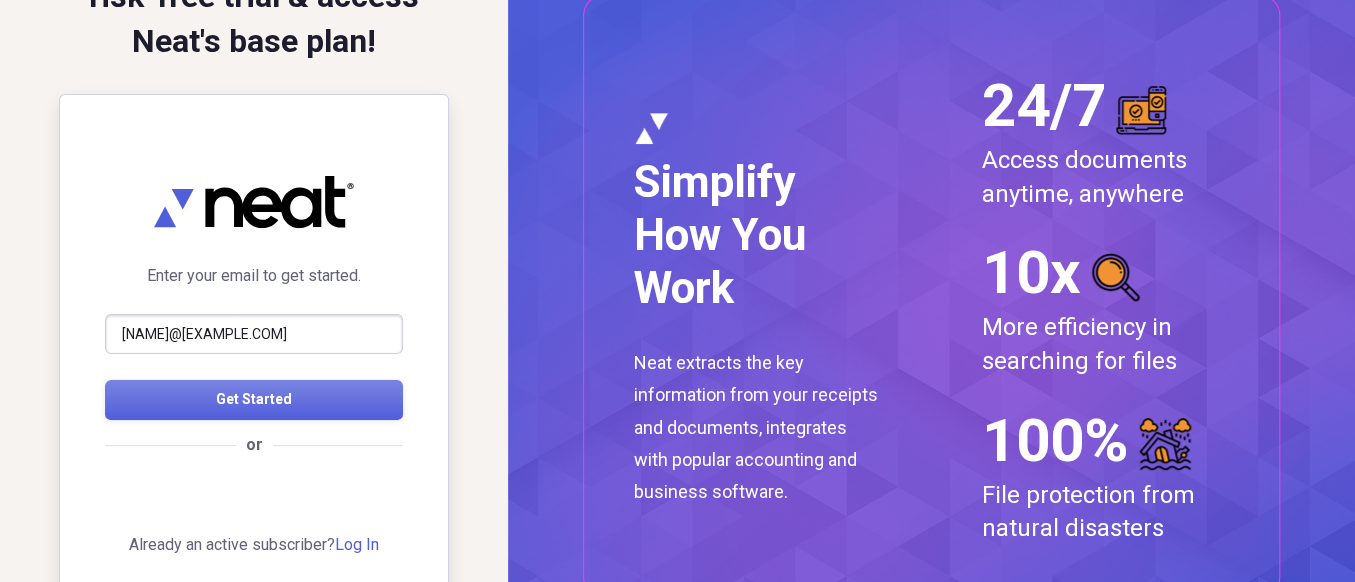 scroll, scrollTop: 186, scrollLeft: 0, axis: vertical 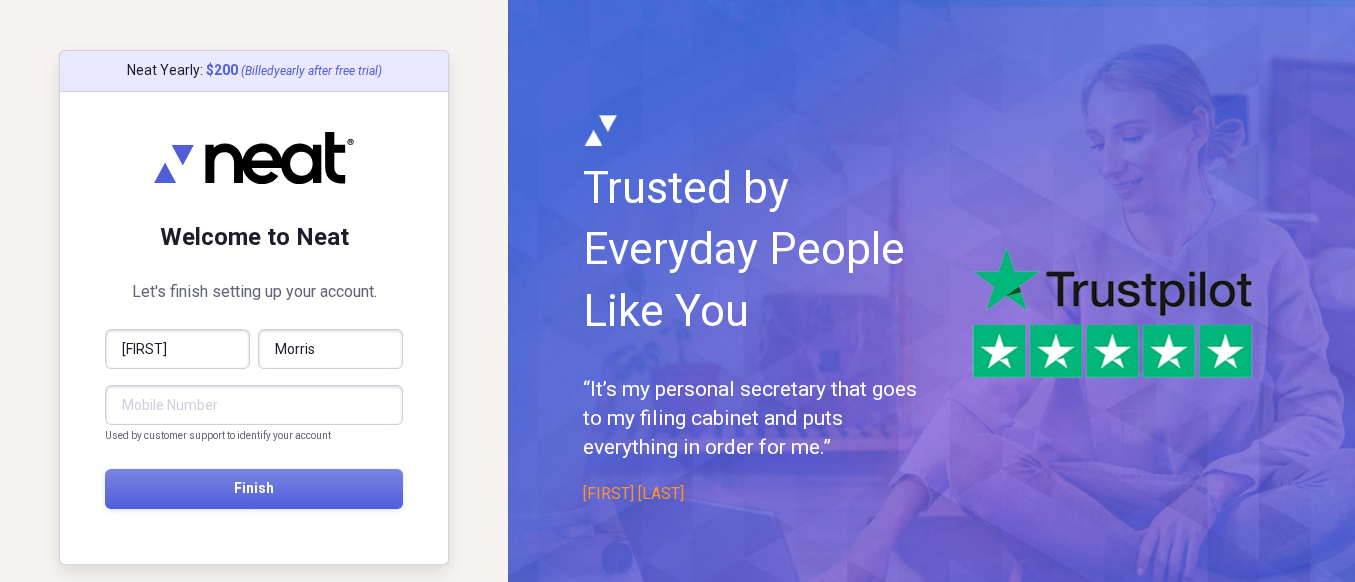 click at bounding box center (254, 405) 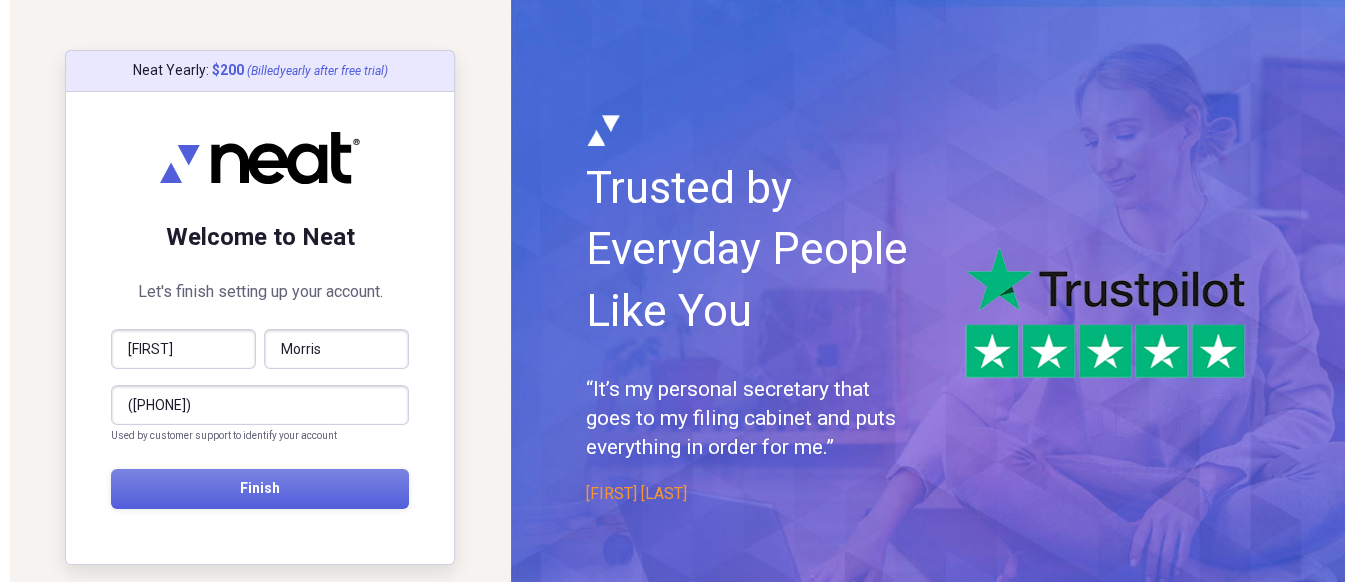 scroll, scrollTop: 0, scrollLeft: 0, axis: both 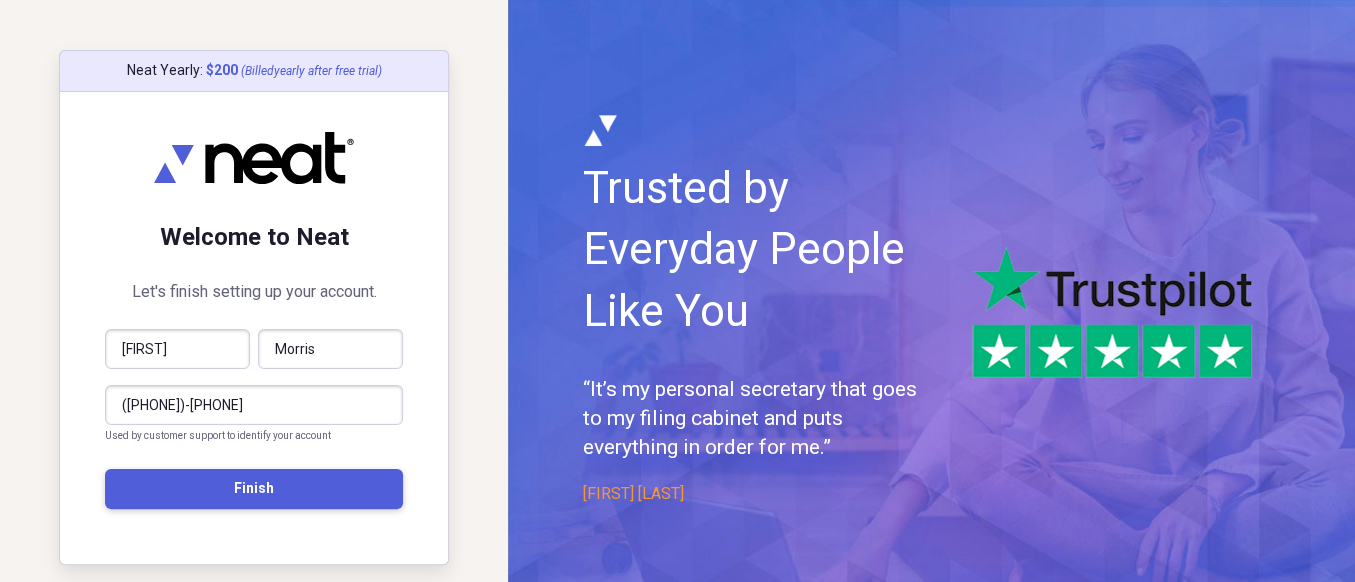 type on "(910) 366-1188" 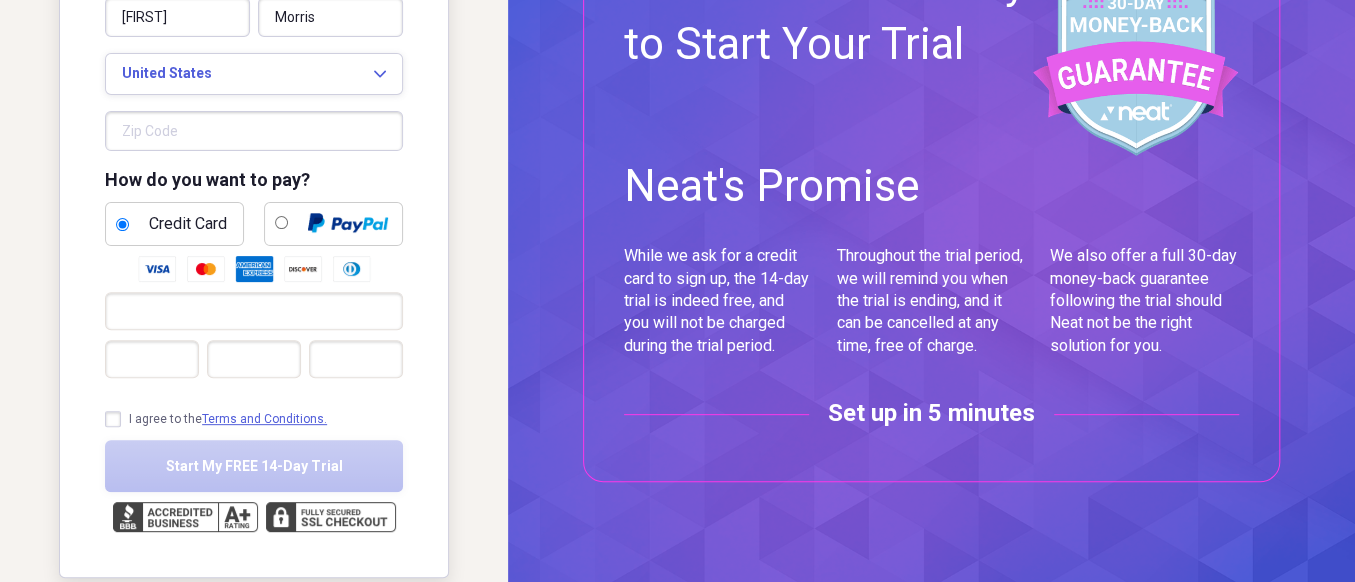 scroll, scrollTop: 250, scrollLeft: 0, axis: vertical 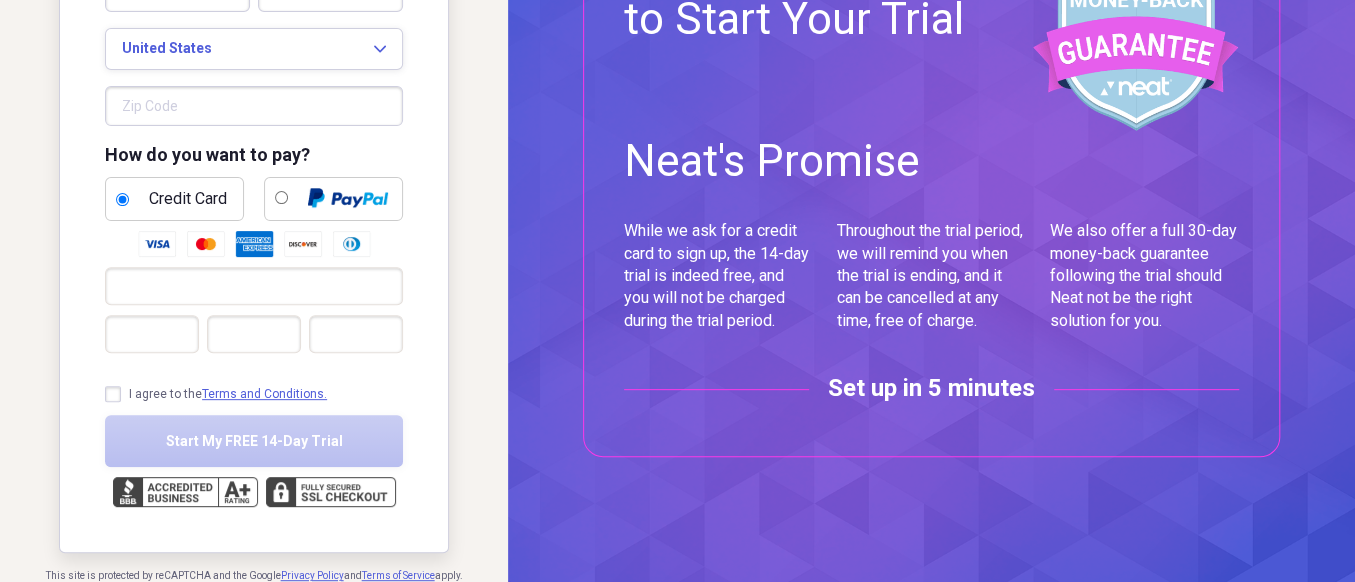 click on "I agree to the  Terms and Conditions." at bounding box center (216, 394) 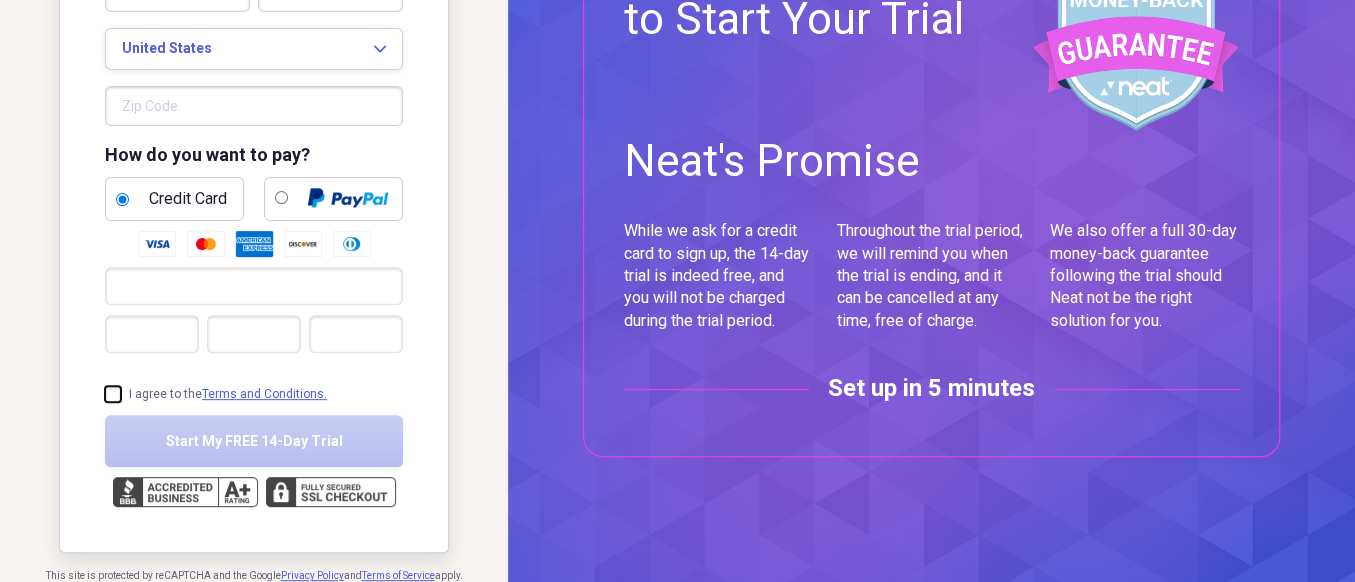 checkbox on "true" 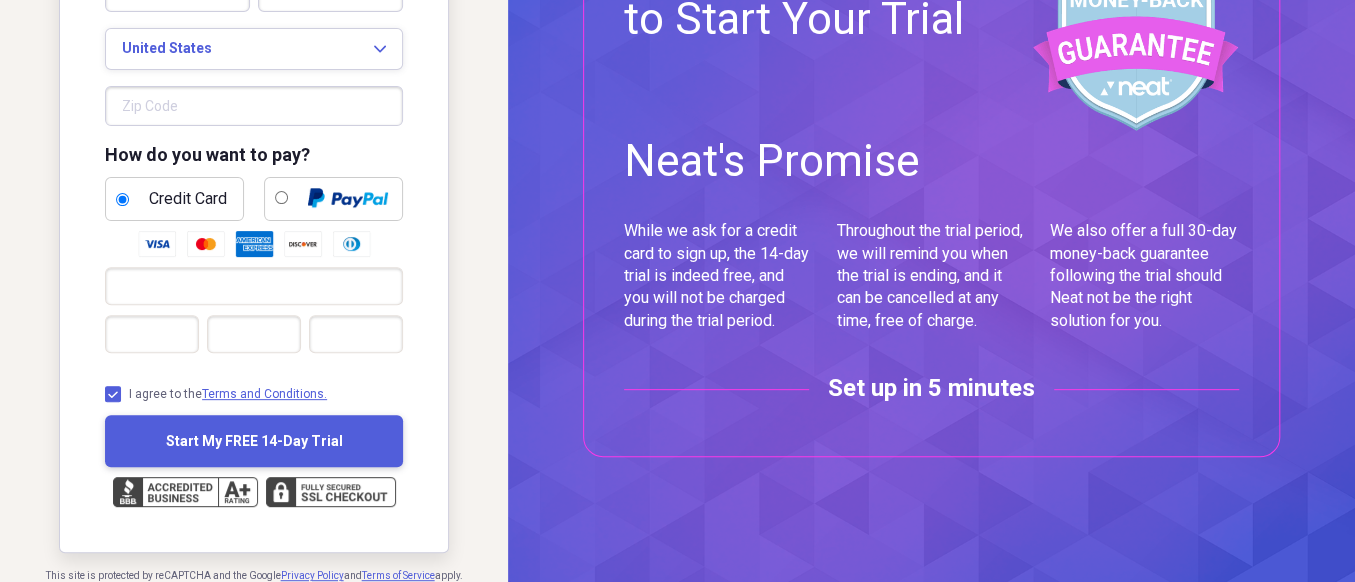 click on "Start My FREE 14-Day Trial" at bounding box center [254, 441] 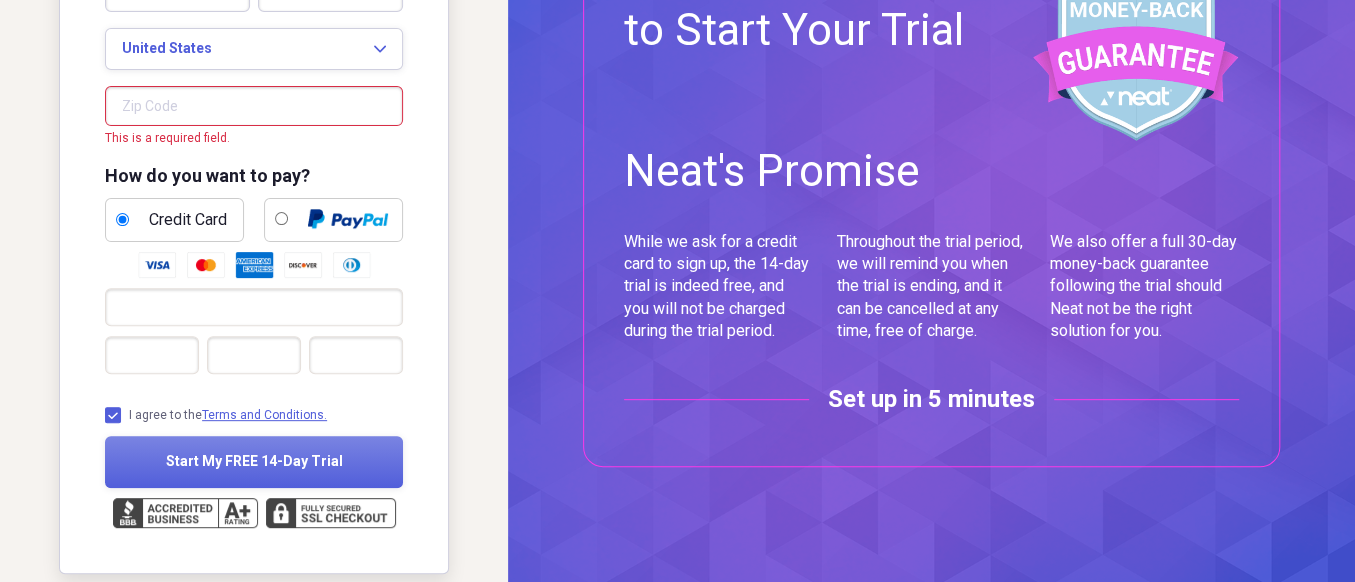 click at bounding box center [254, 106] 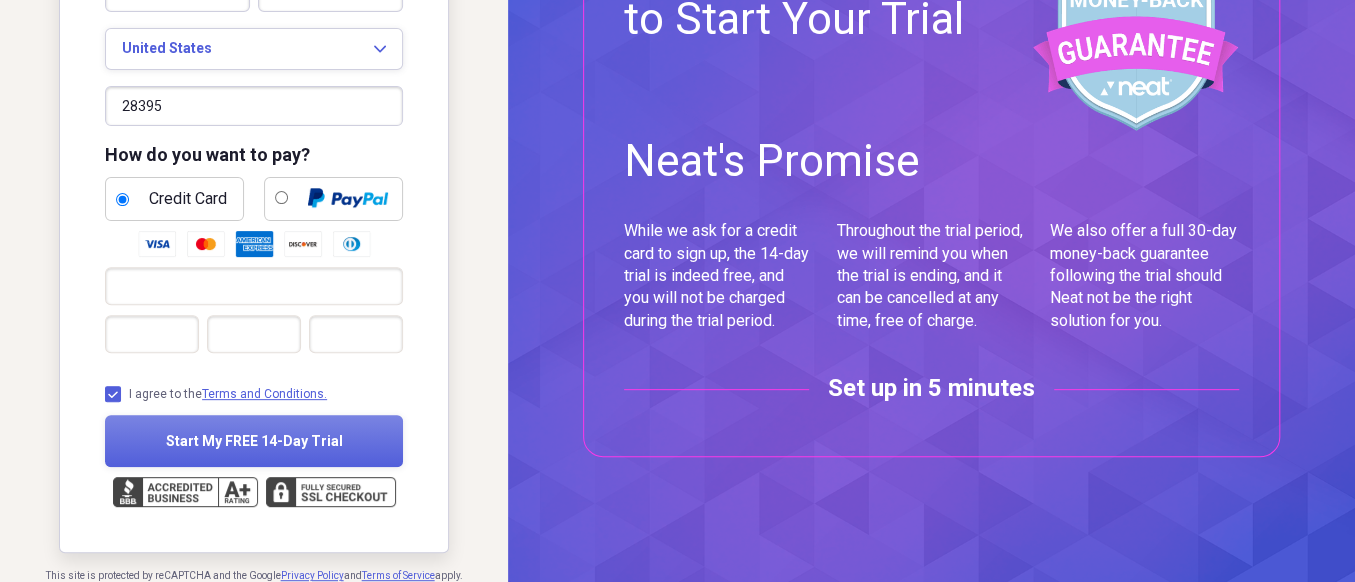 click on "Neat Yearly :   $ 200   (Billed  yearly after free trial ) Apply Billing Address Betty Morris United States Expand 28395 How do you want to pay? Credit Card I agree to the  Terms and Conditions. Start My FREE 14-Day Trial This site is protected by reCAPTCHA and the Google  Privacy Policy  and  Terms of Service  apply." at bounding box center (254, 166) 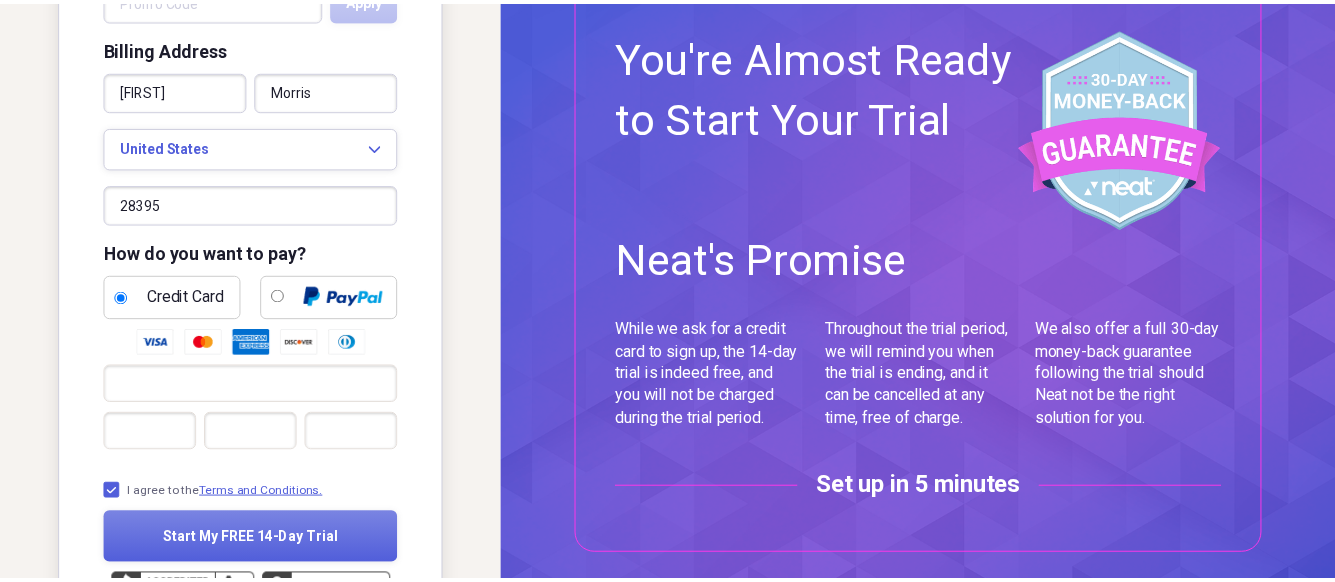 scroll, scrollTop: 250, scrollLeft: 0, axis: vertical 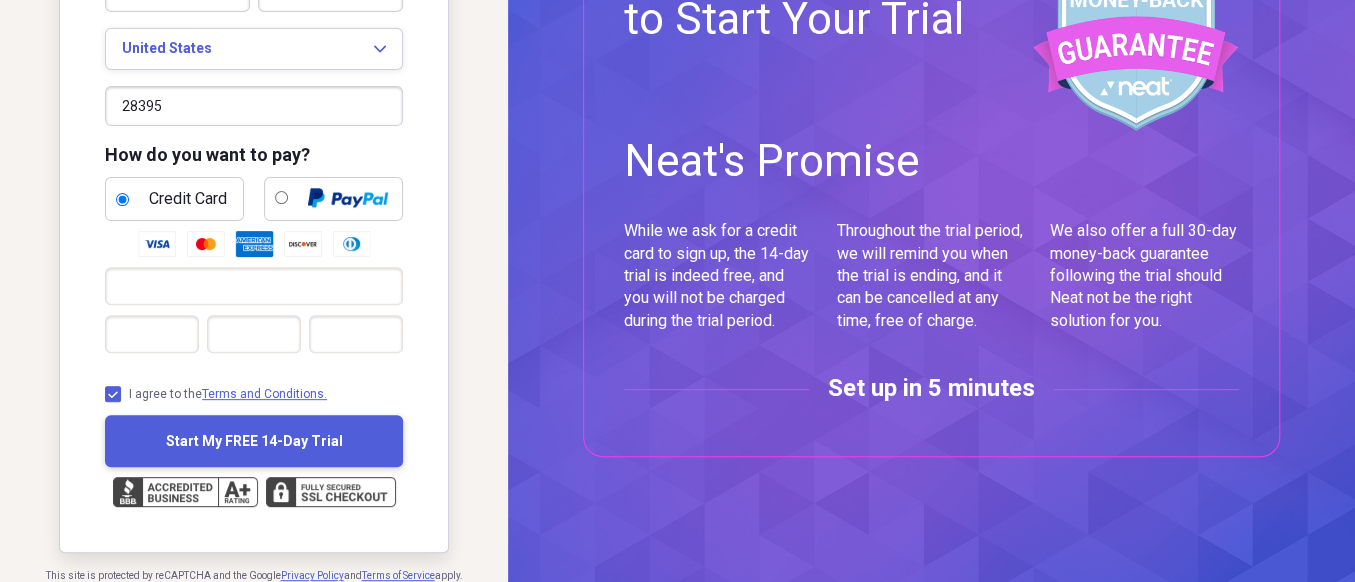 click on "Start My FREE 14-Day Trial" at bounding box center (254, 441) 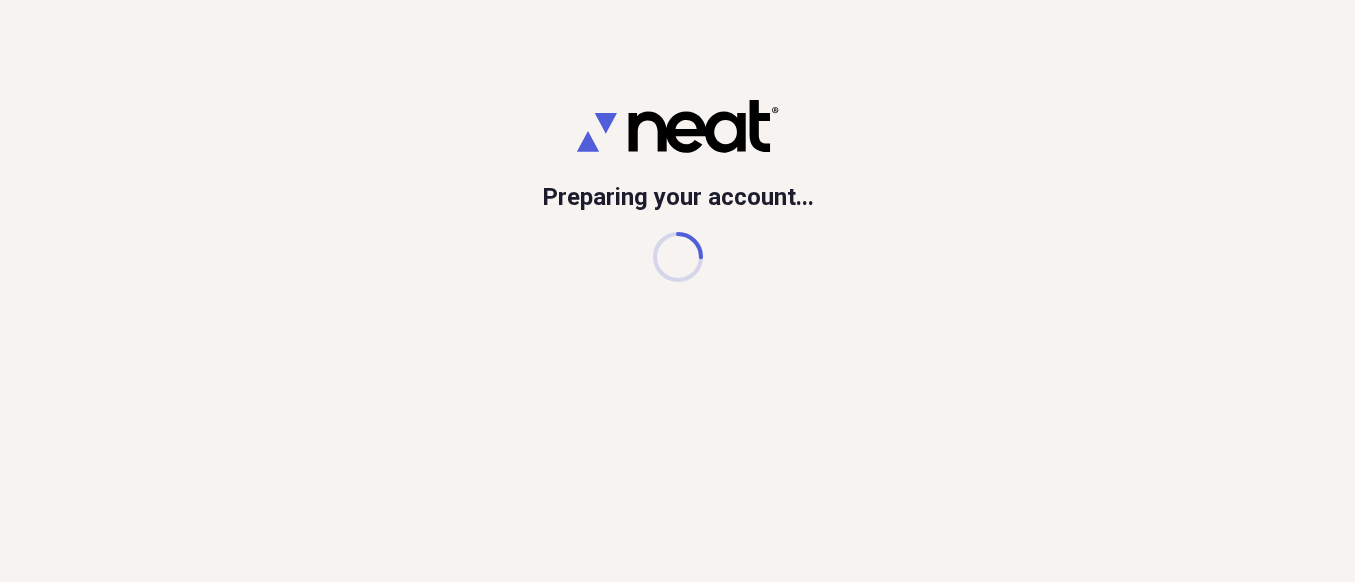 scroll, scrollTop: 0, scrollLeft: 0, axis: both 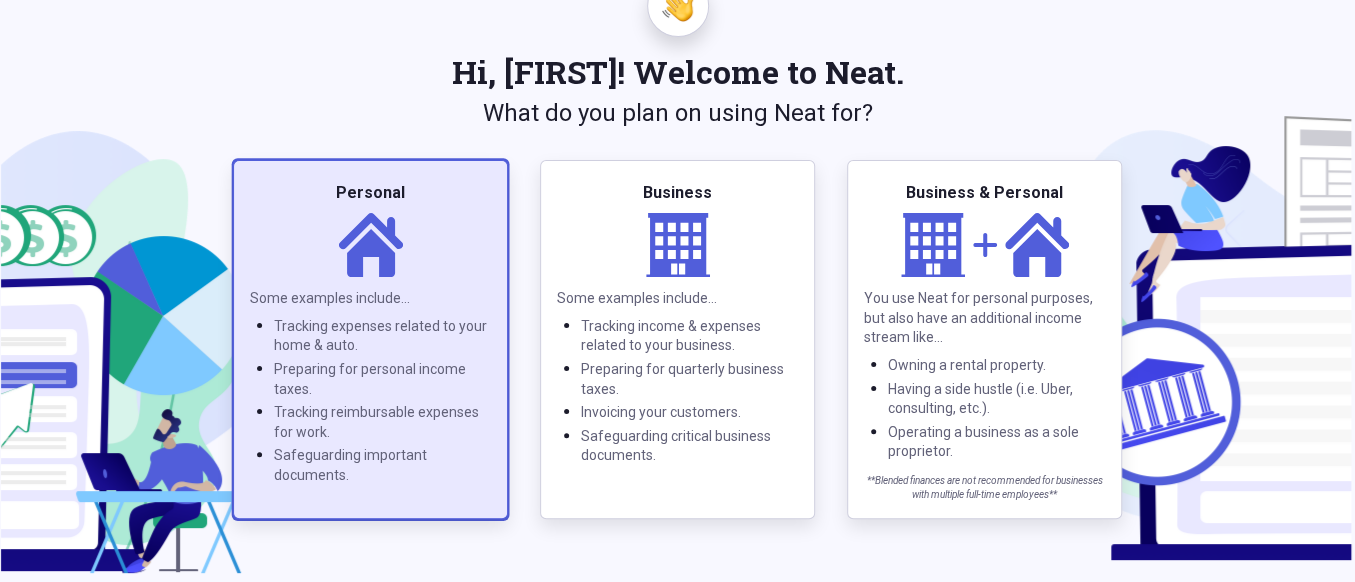click on "Personal" at bounding box center (370, 193) 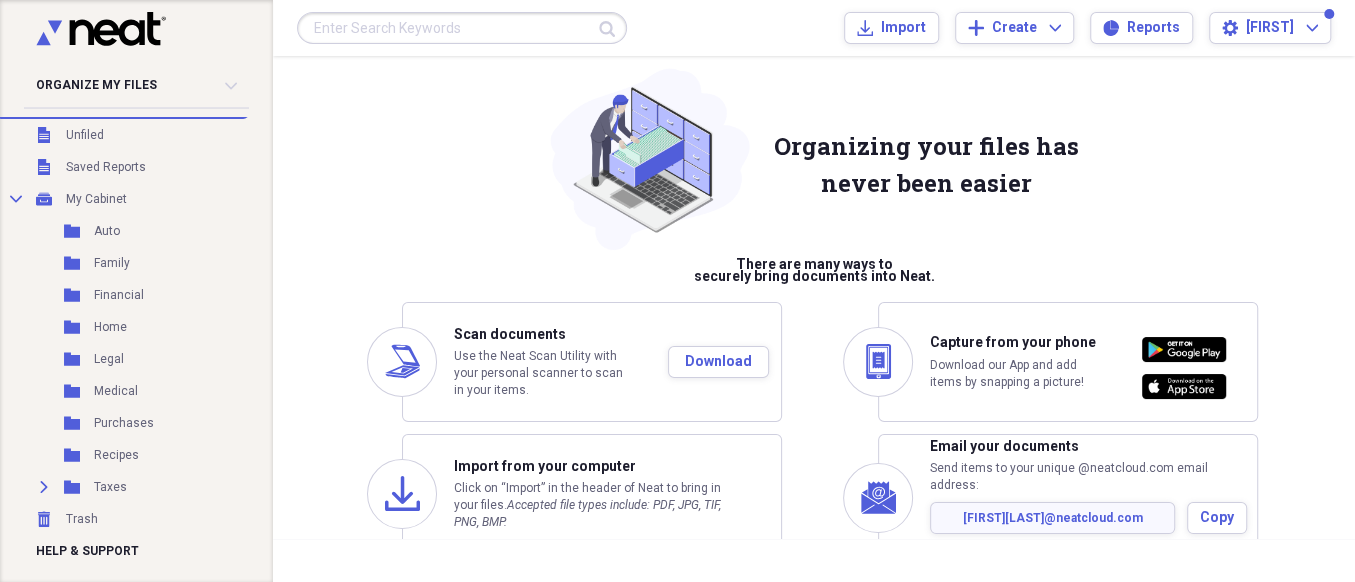 scroll, scrollTop: 0, scrollLeft: 0, axis: both 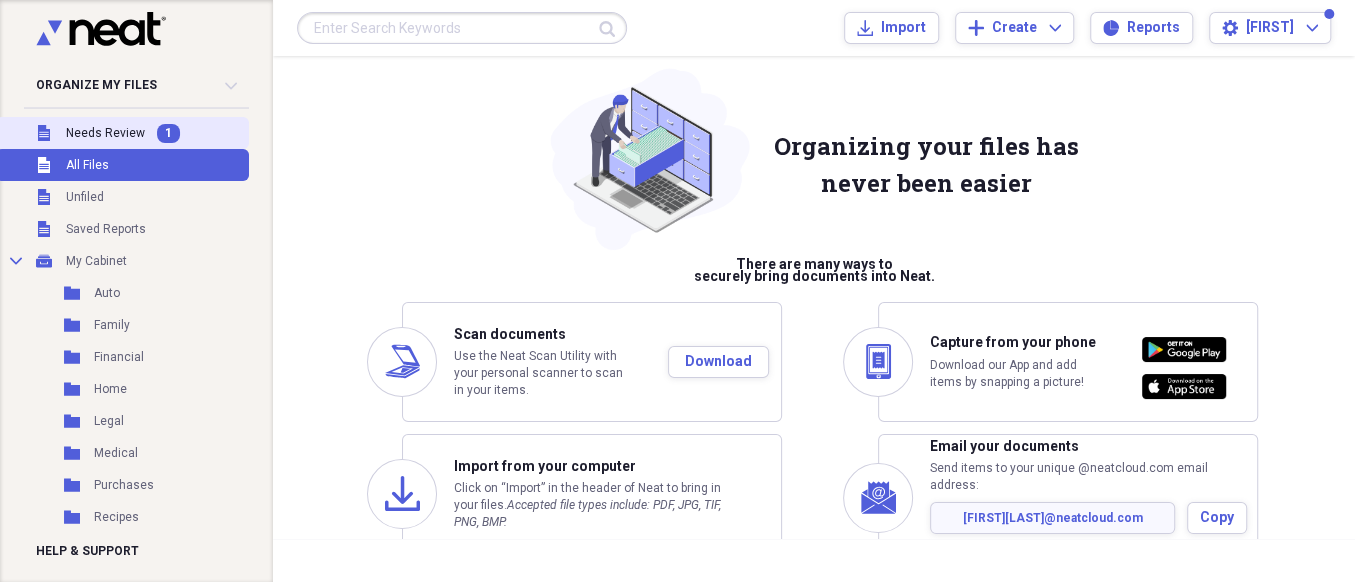 click on "Needs Review" at bounding box center (105, 133) 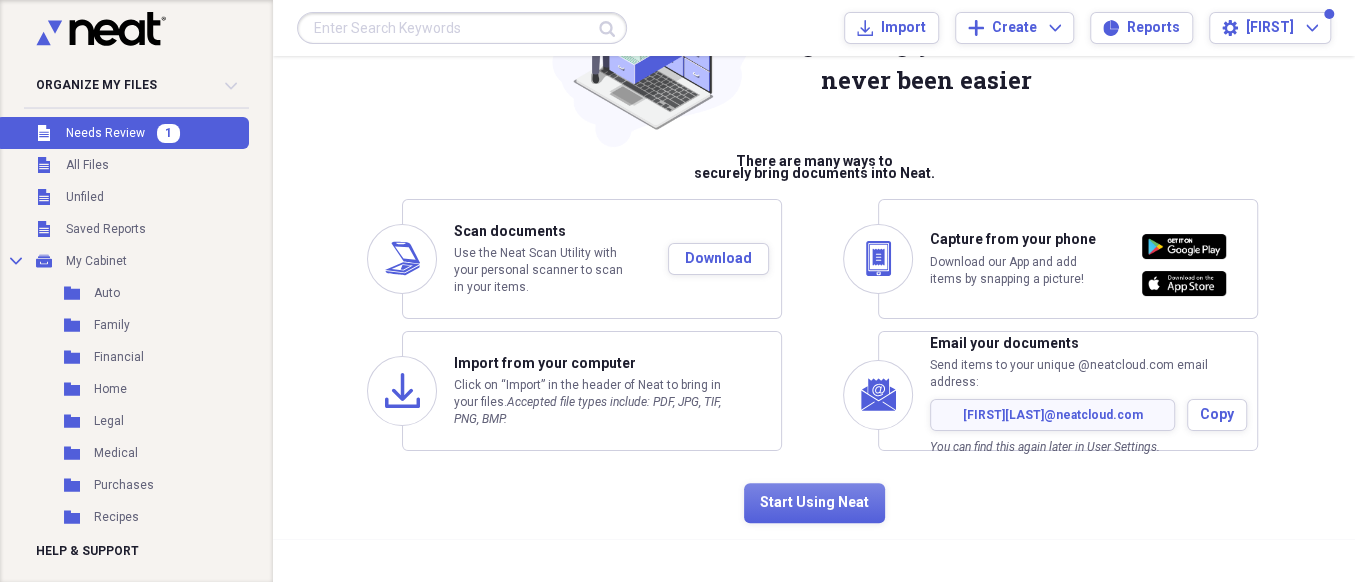 scroll, scrollTop: 132, scrollLeft: 0, axis: vertical 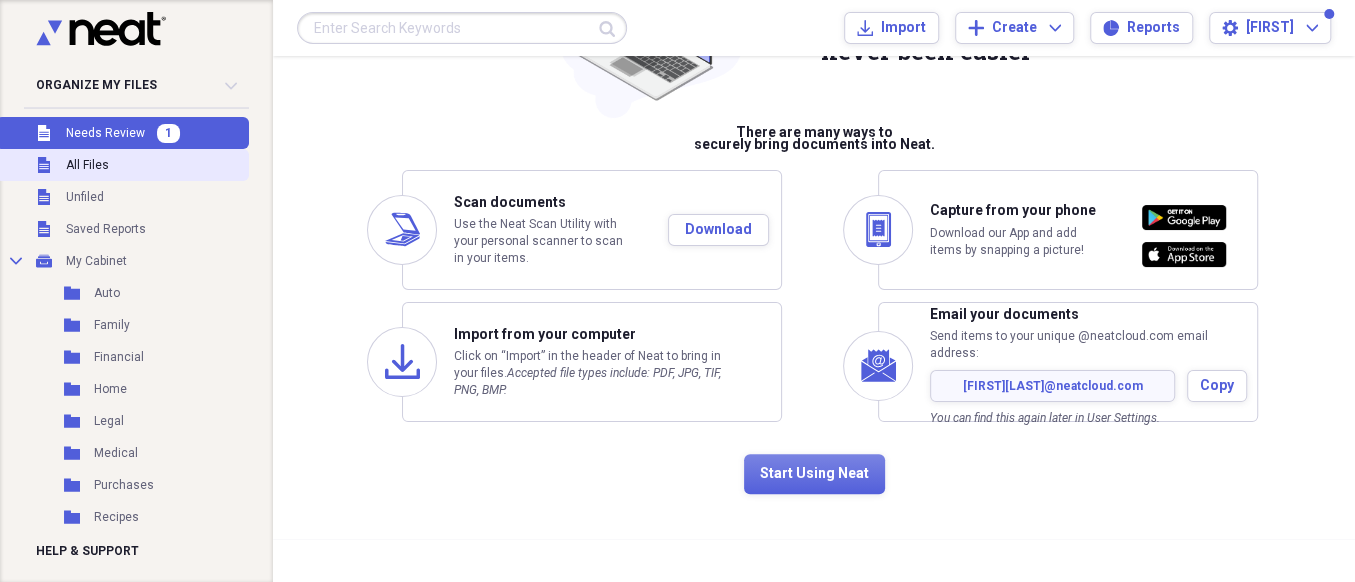 click on "All Files" at bounding box center (87, 165) 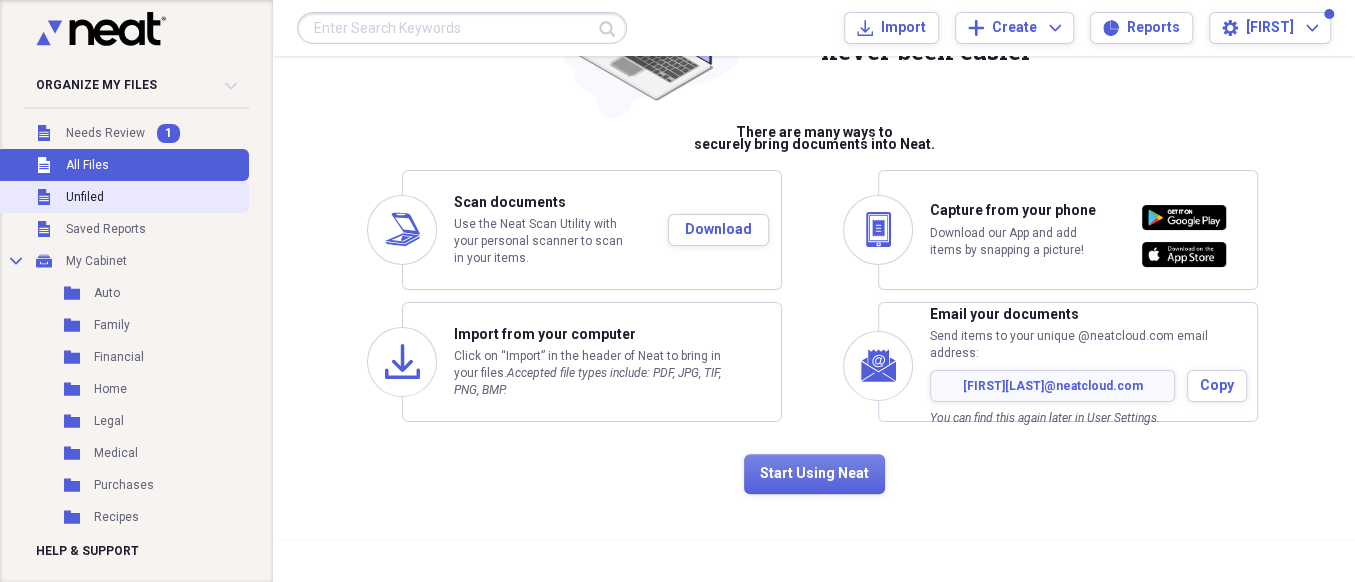 click on "Unfiled" at bounding box center (85, 197) 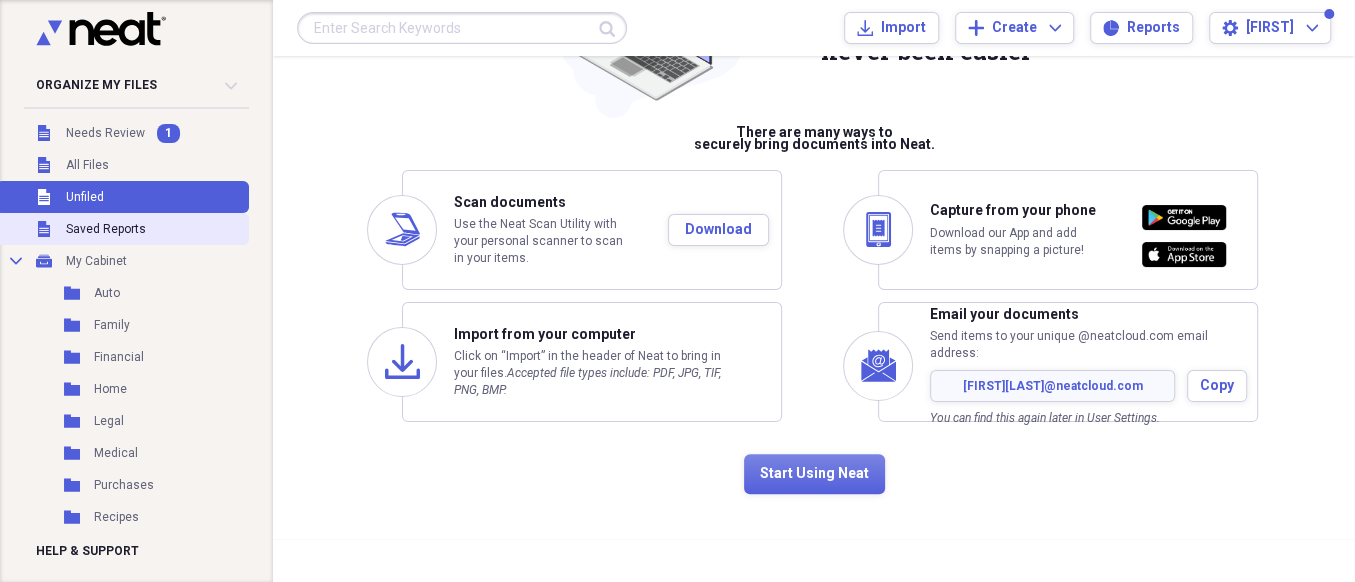 click on "Unfiled Saved Reports" at bounding box center (122, 229) 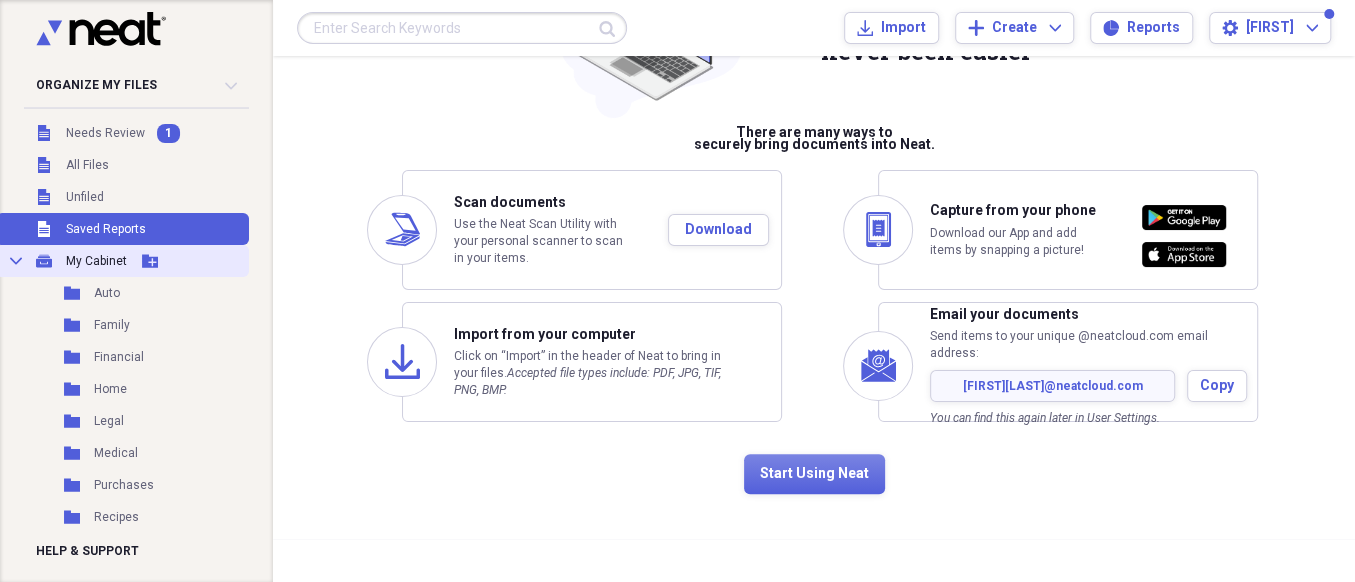 click on "My Cabinet" at bounding box center [96, 261] 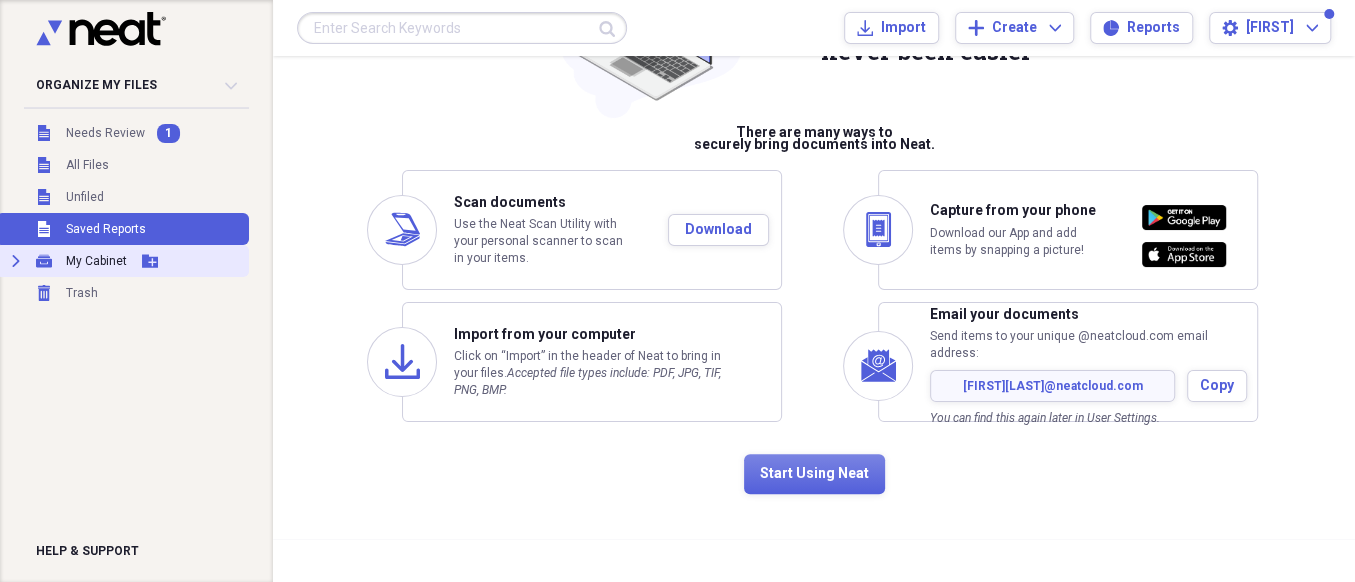 click on "My Cabinet" at bounding box center [96, 261] 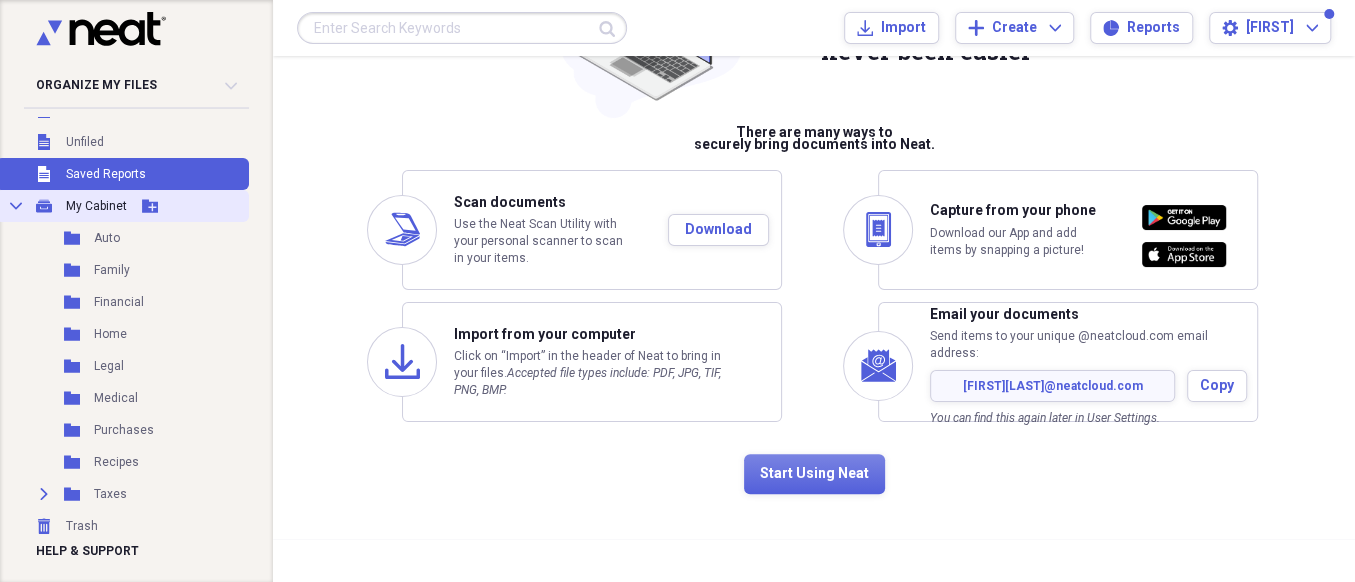 scroll, scrollTop: 81, scrollLeft: 0, axis: vertical 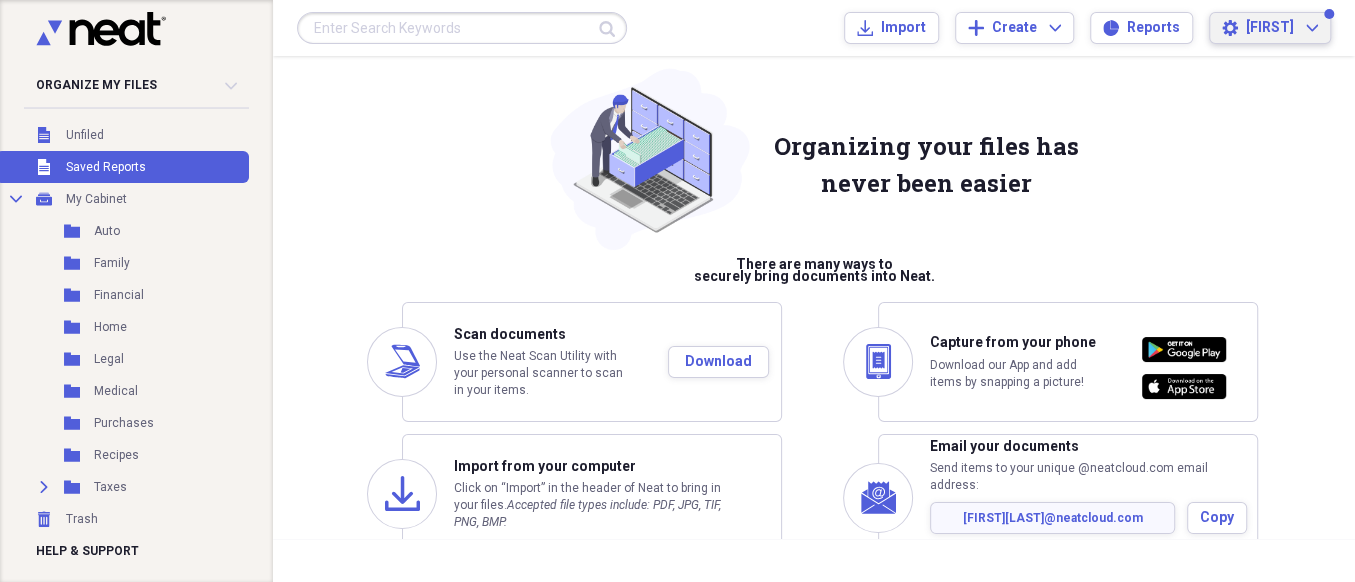 click on "Expand" 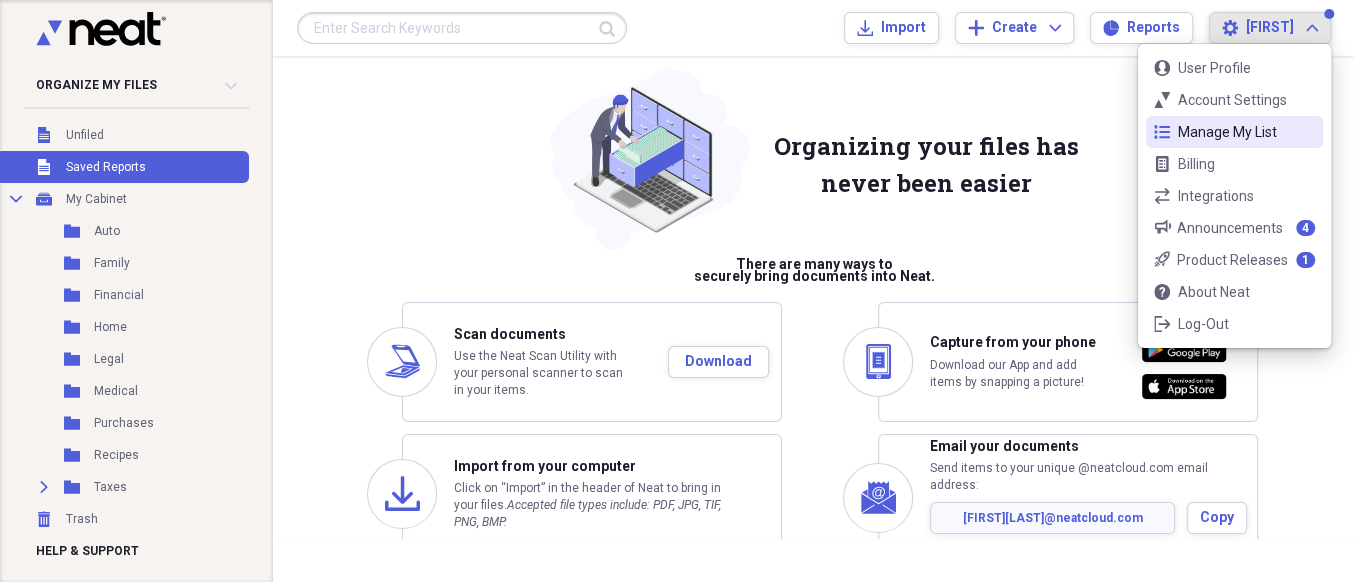 click on "Manage My List" at bounding box center (1234, 132) 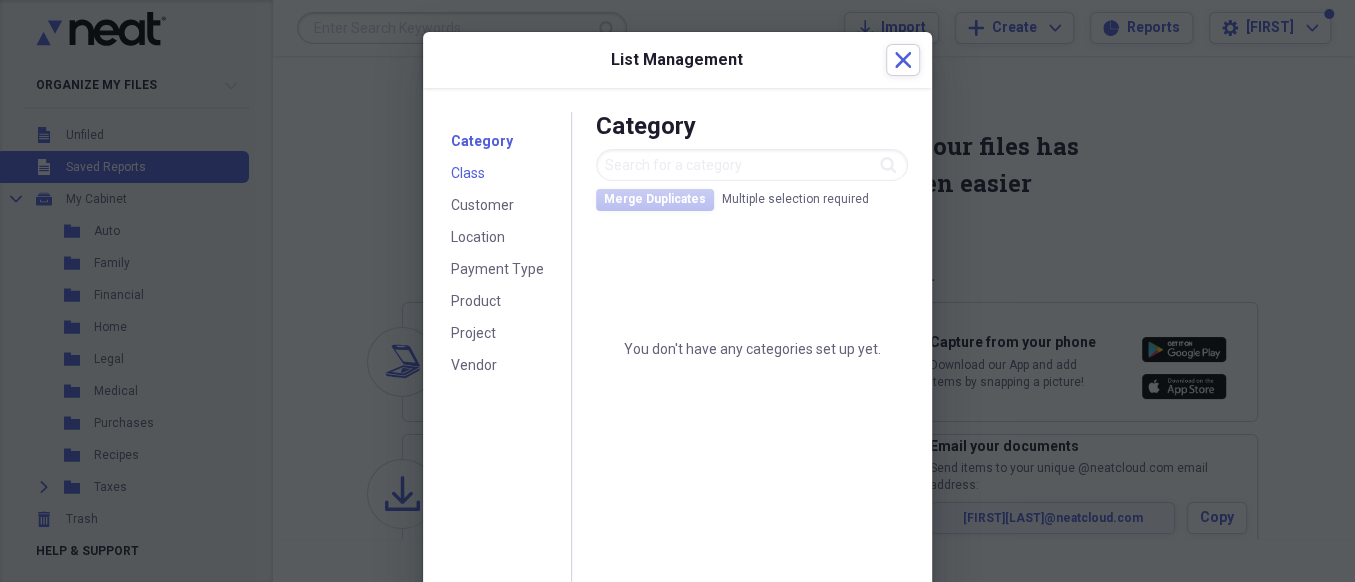 click on "Class" at bounding box center (468, 173) 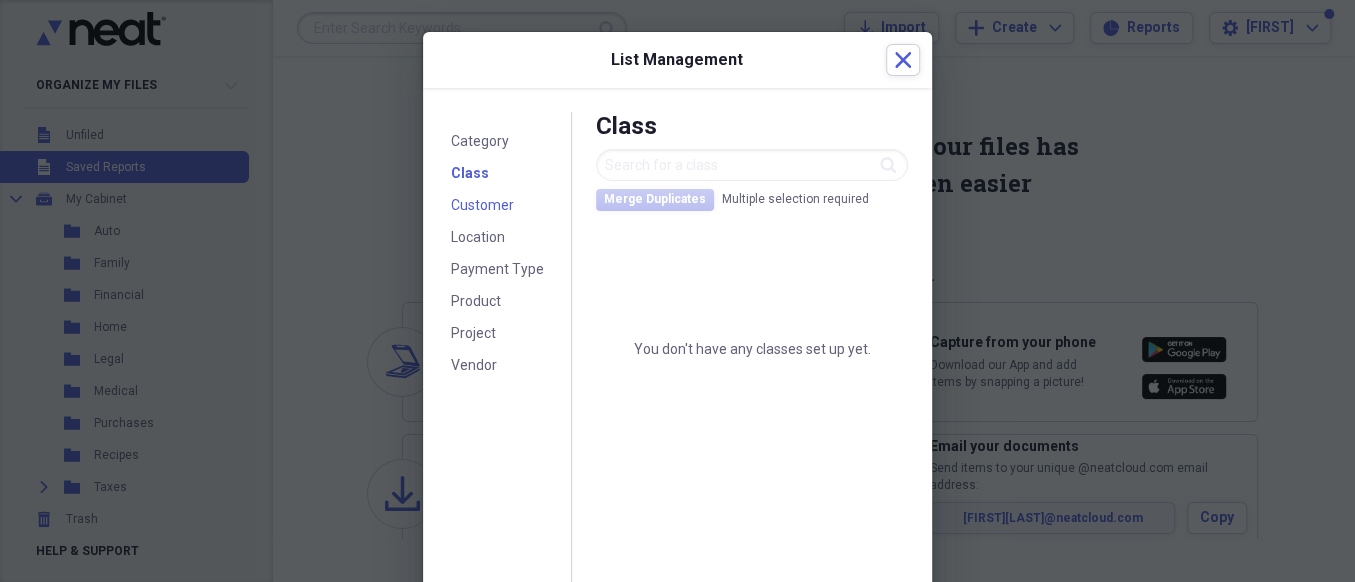 click on "Customer" at bounding box center (482, 205) 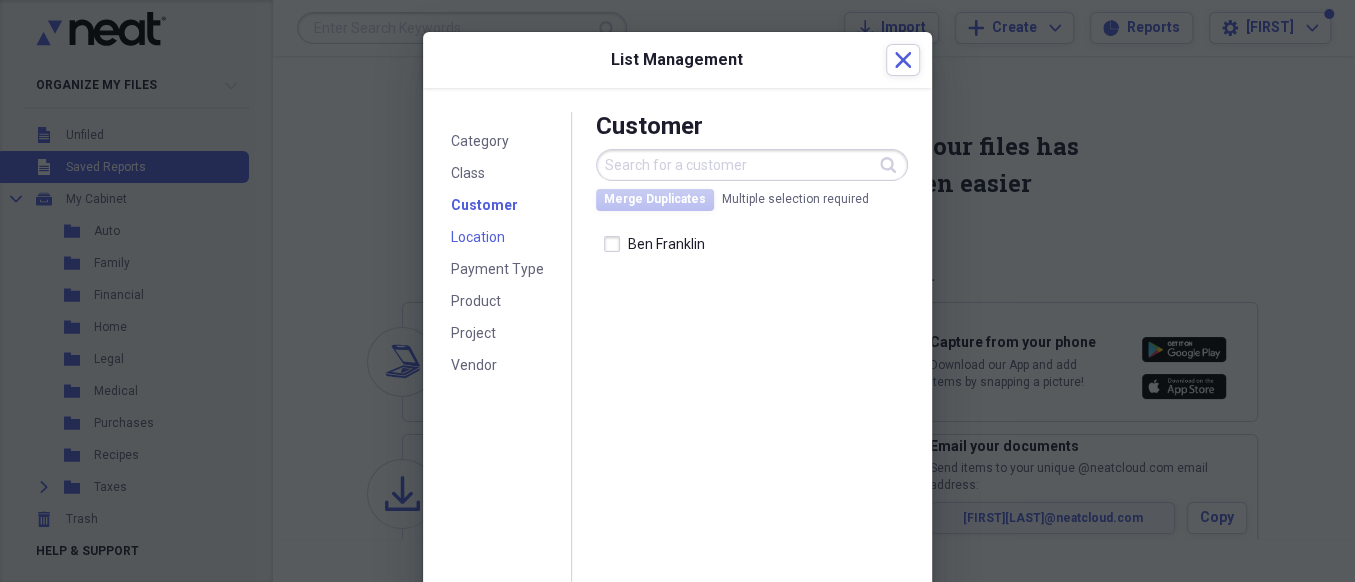click on "Location" at bounding box center (478, 238) 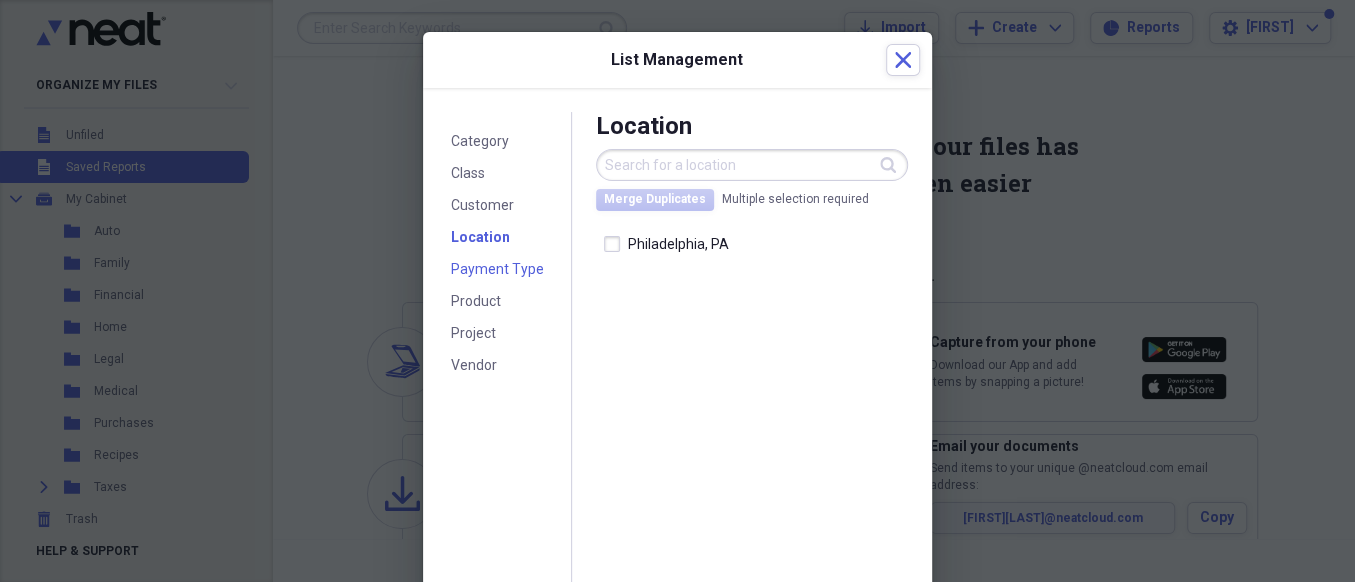 click on "Payment Type" at bounding box center [497, 269] 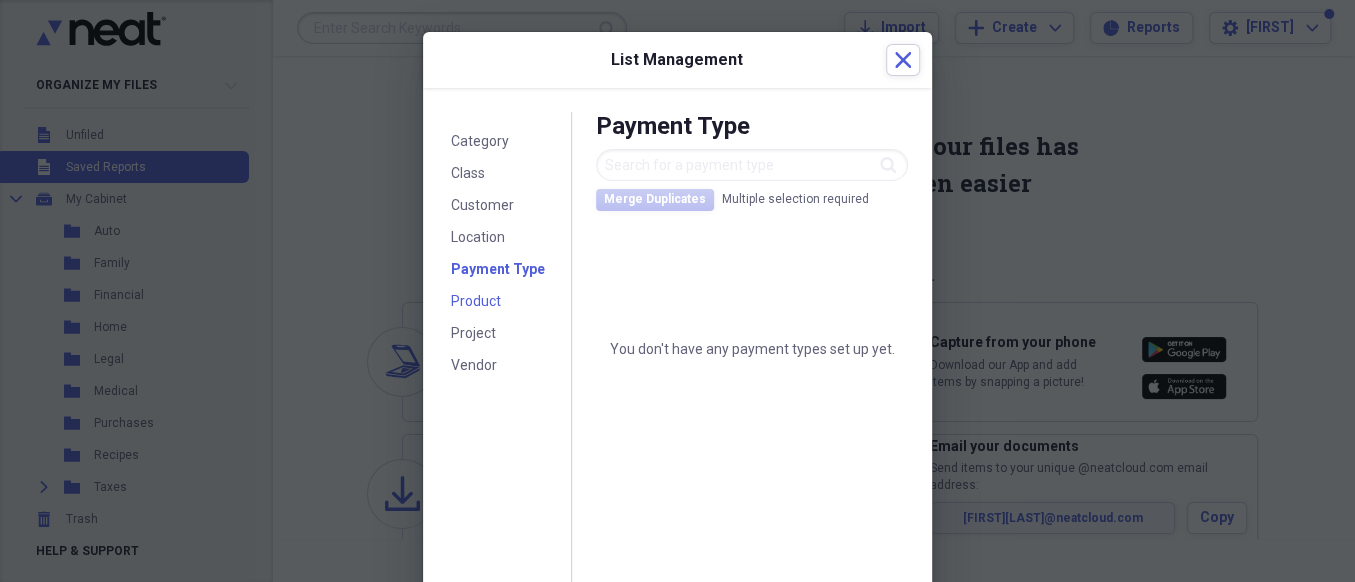 click on "Product" at bounding box center (476, 301) 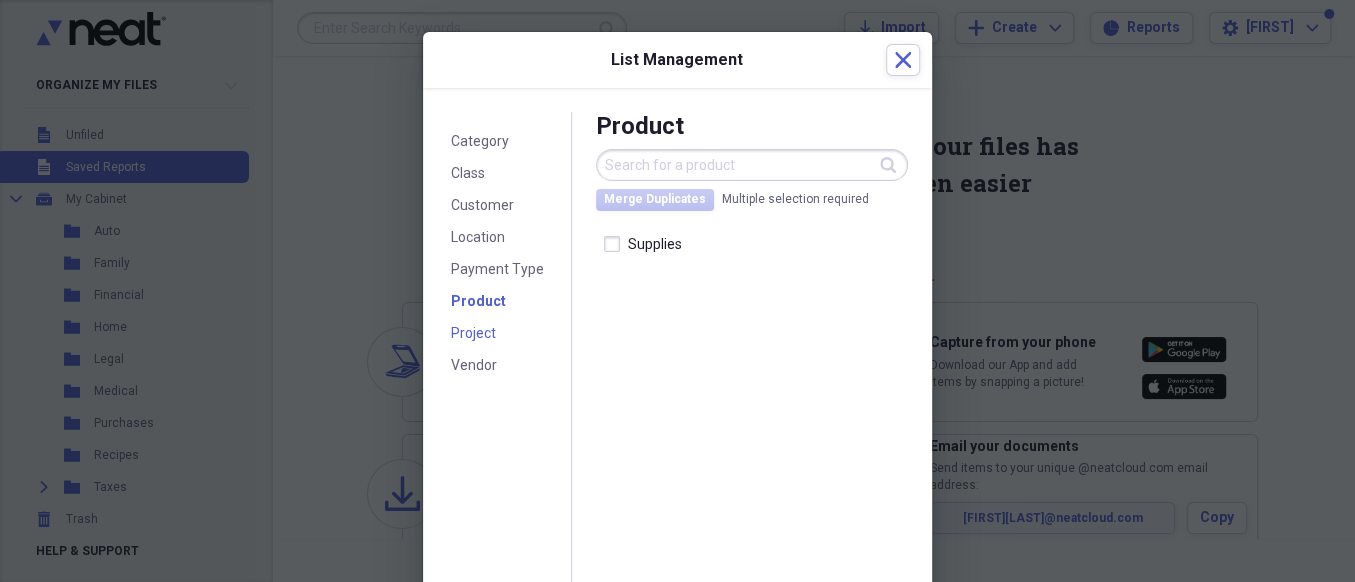 click on "Project" at bounding box center (473, 333) 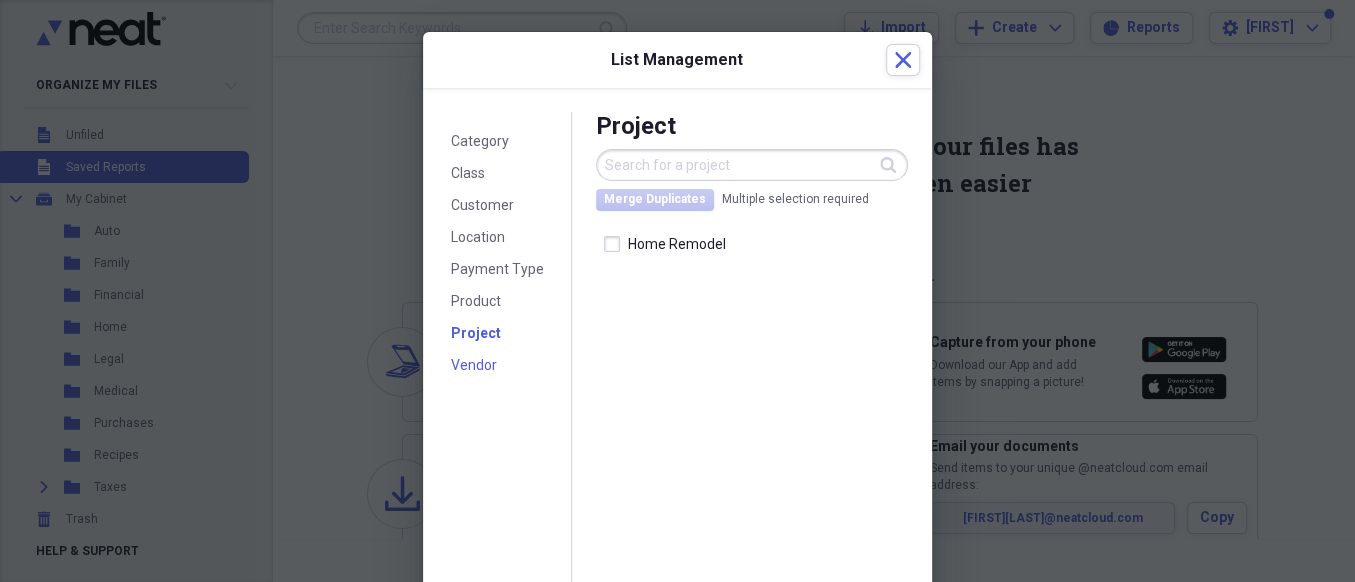 click on "Vendor" at bounding box center (474, 365) 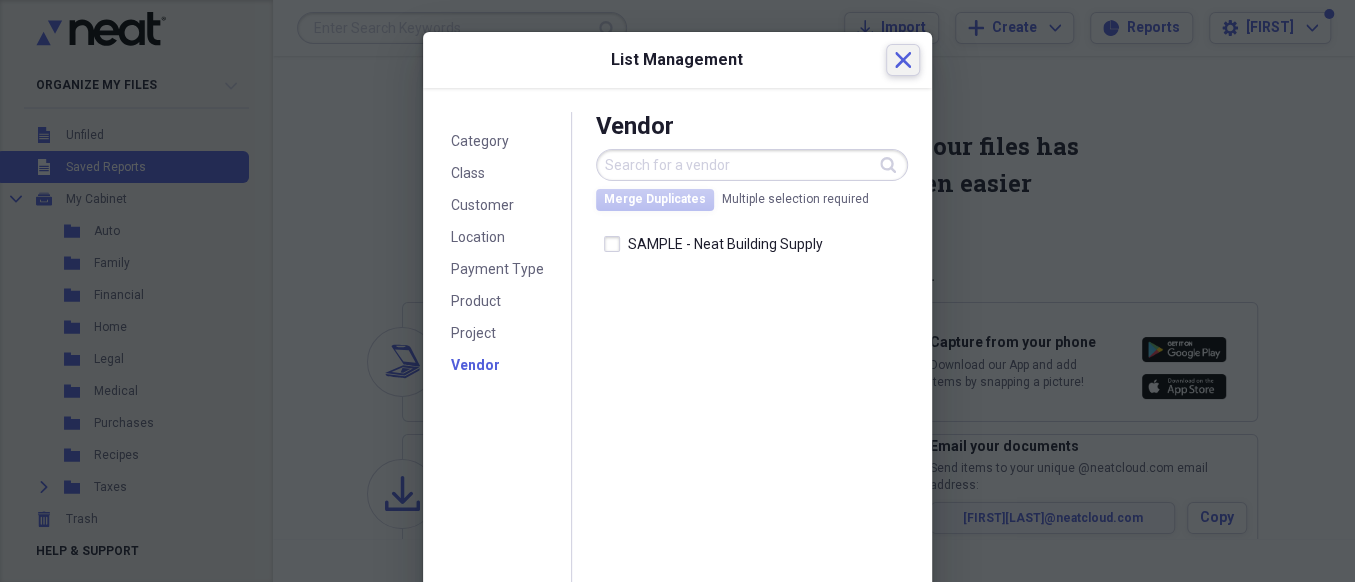 click on "Close" at bounding box center (903, 60) 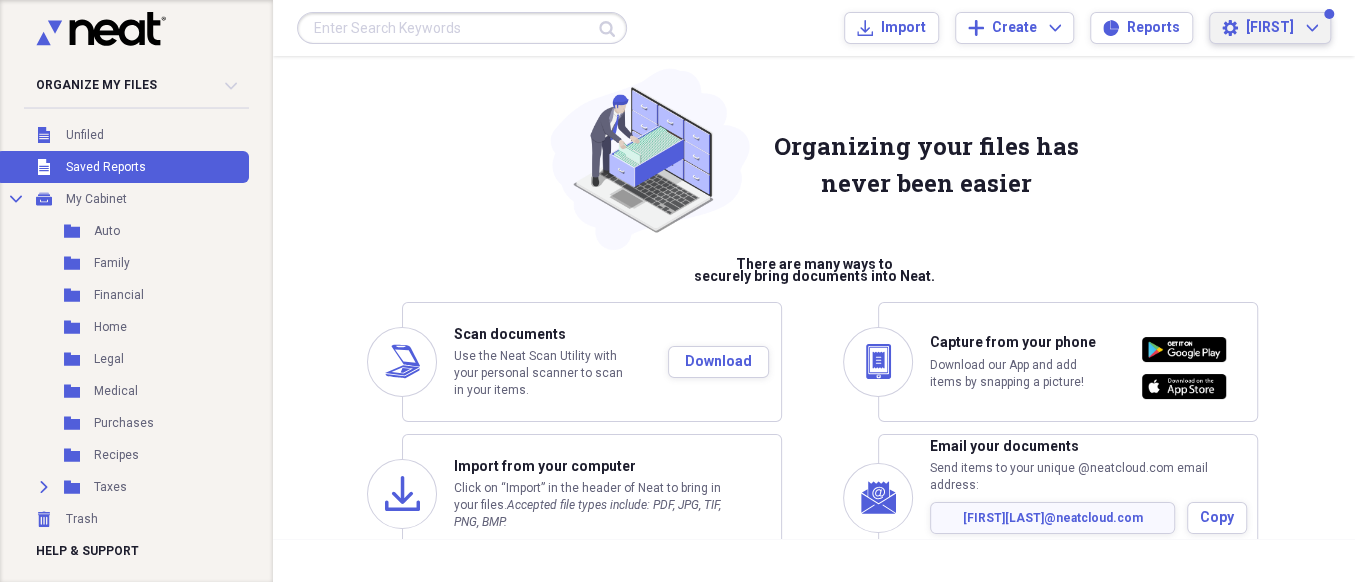 drag, startPoint x: 1308, startPoint y: 31, endPoint x: 1325, endPoint y: 27, distance: 17.464249 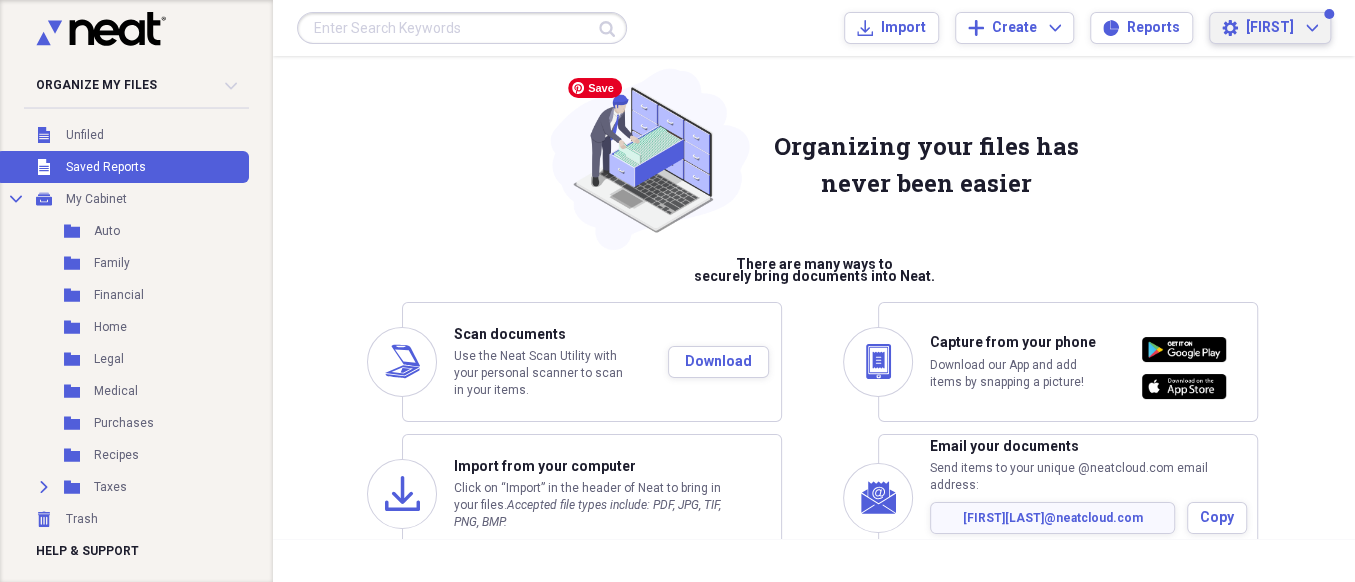 click at bounding box center (650, 159) 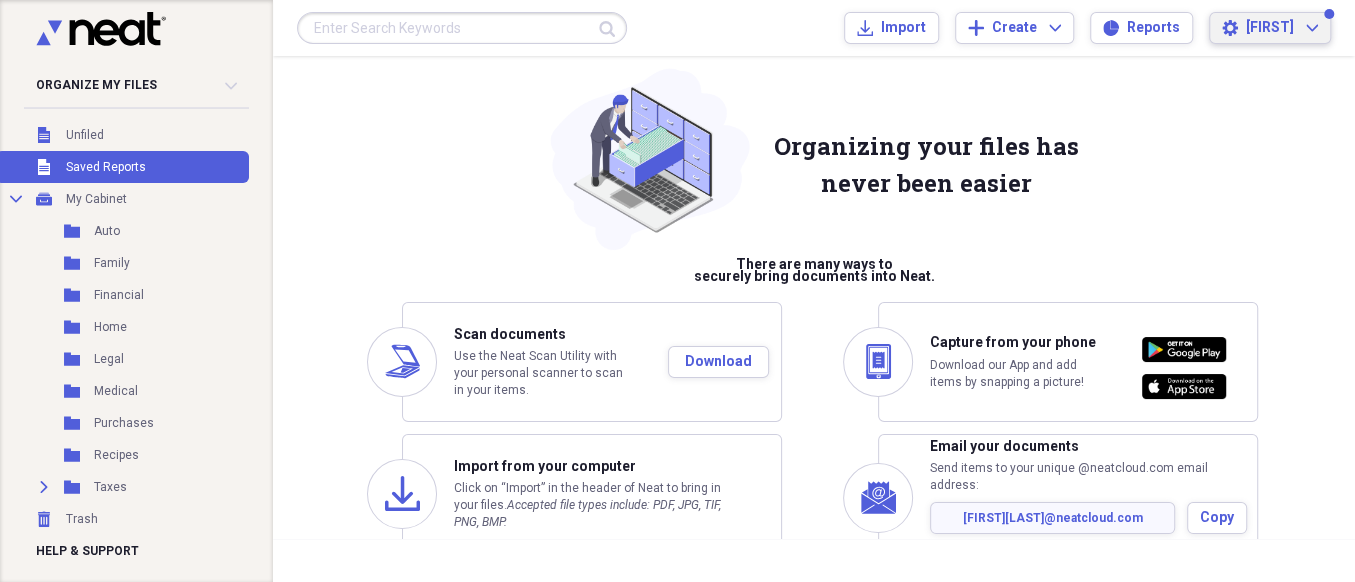 scroll, scrollTop: 132, scrollLeft: 0, axis: vertical 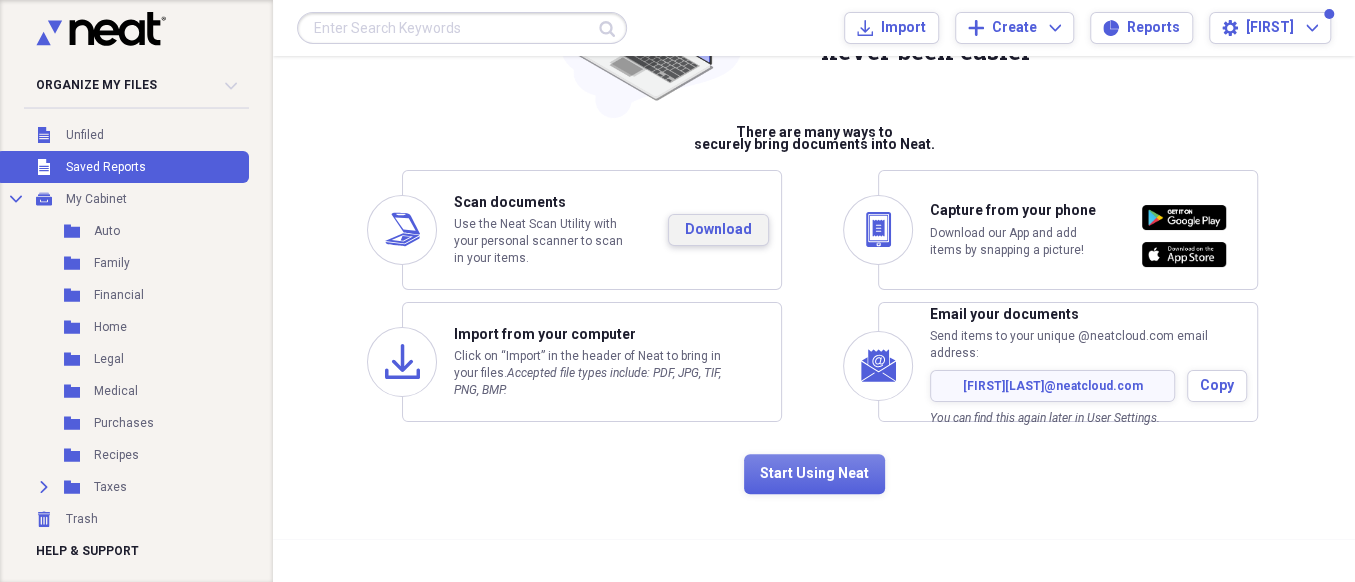 click on "Download" at bounding box center (718, 230) 